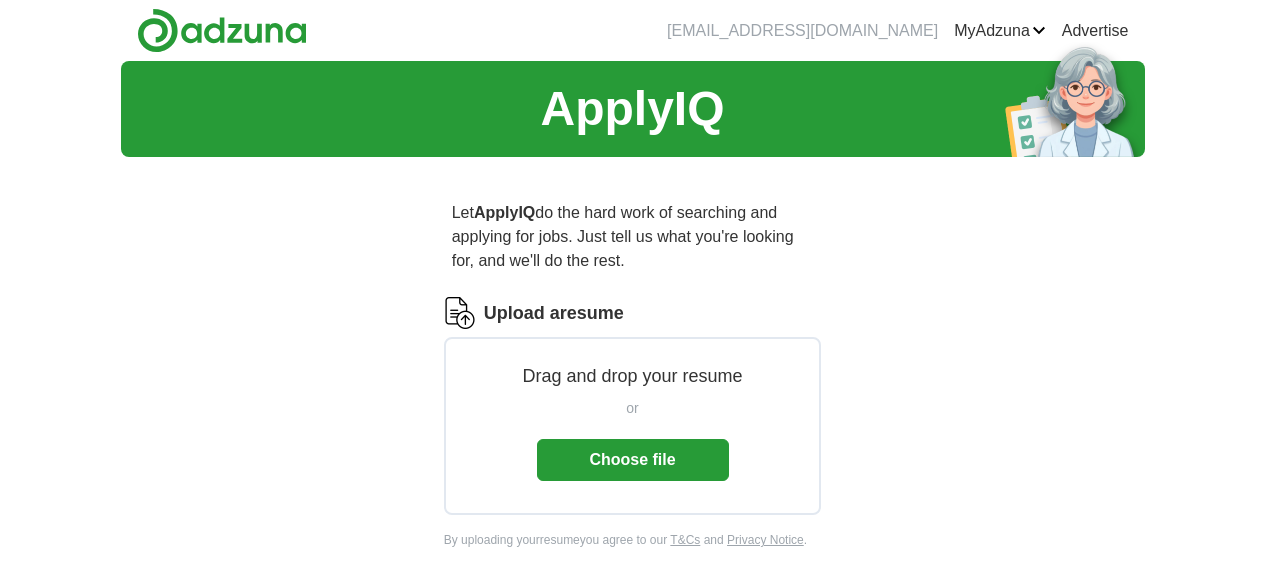 scroll, scrollTop: 0, scrollLeft: 0, axis: both 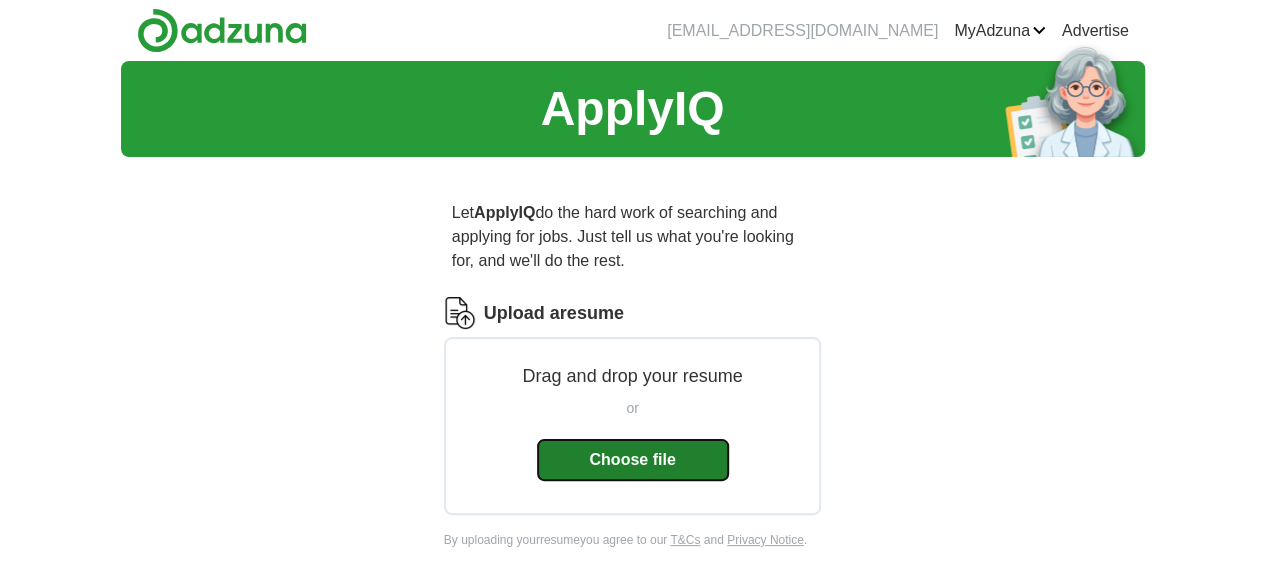 click on "Choose file" at bounding box center (633, 460) 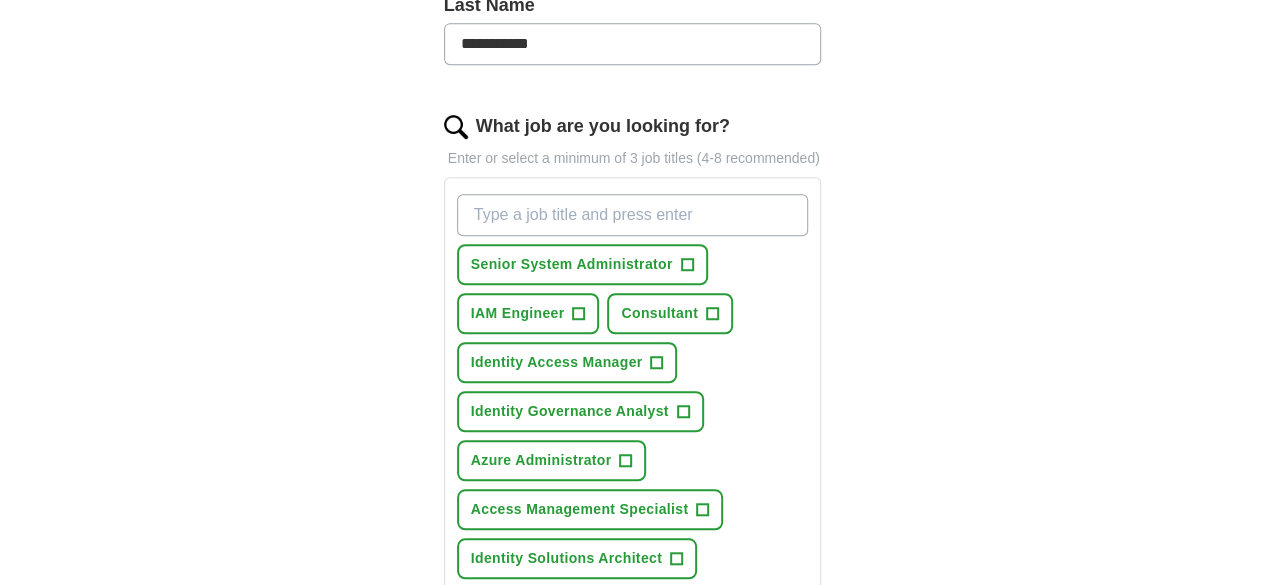 scroll, scrollTop: 572, scrollLeft: 0, axis: vertical 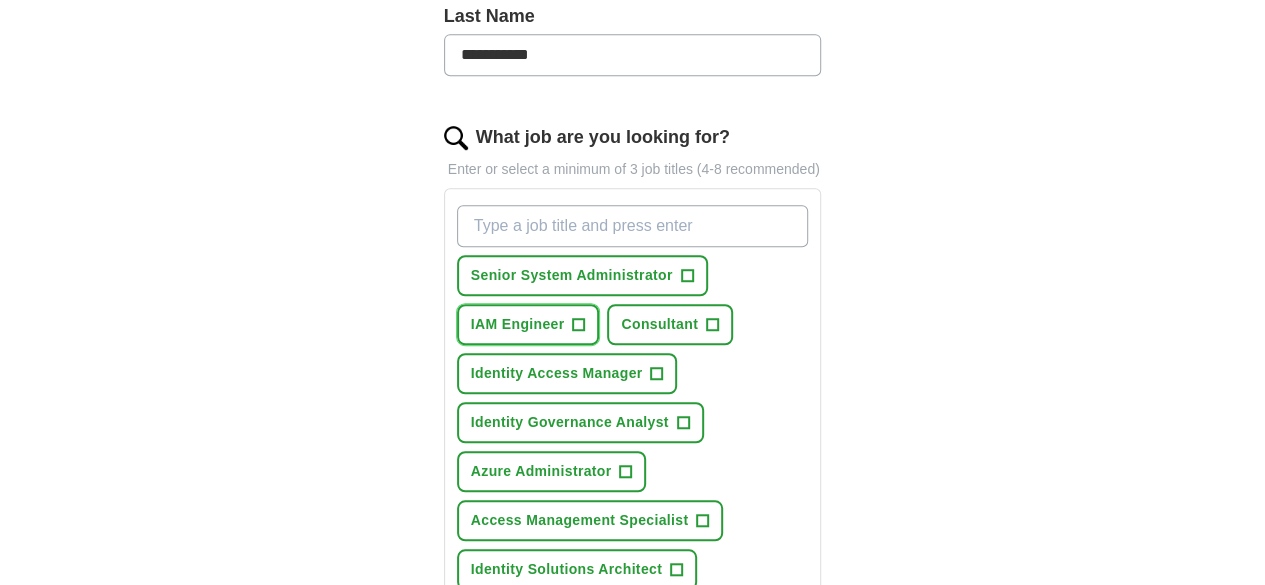 click on "IAM Engineer +" at bounding box center [528, 324] 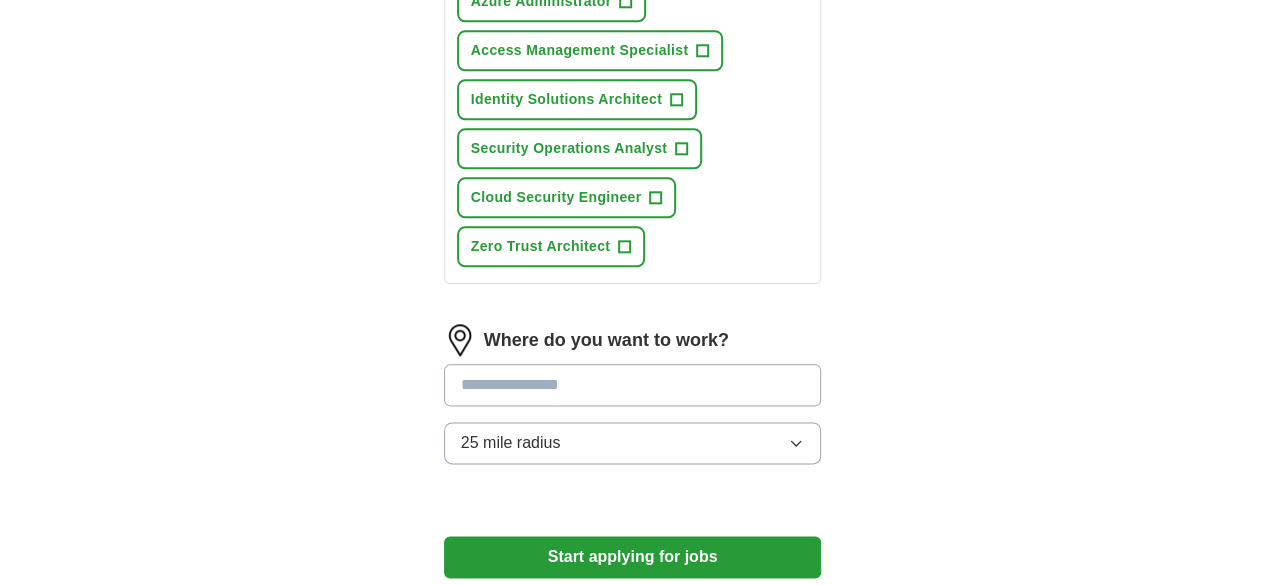 scroll, scrollTop: 1000, scrollLeft: 0, axis: vertical 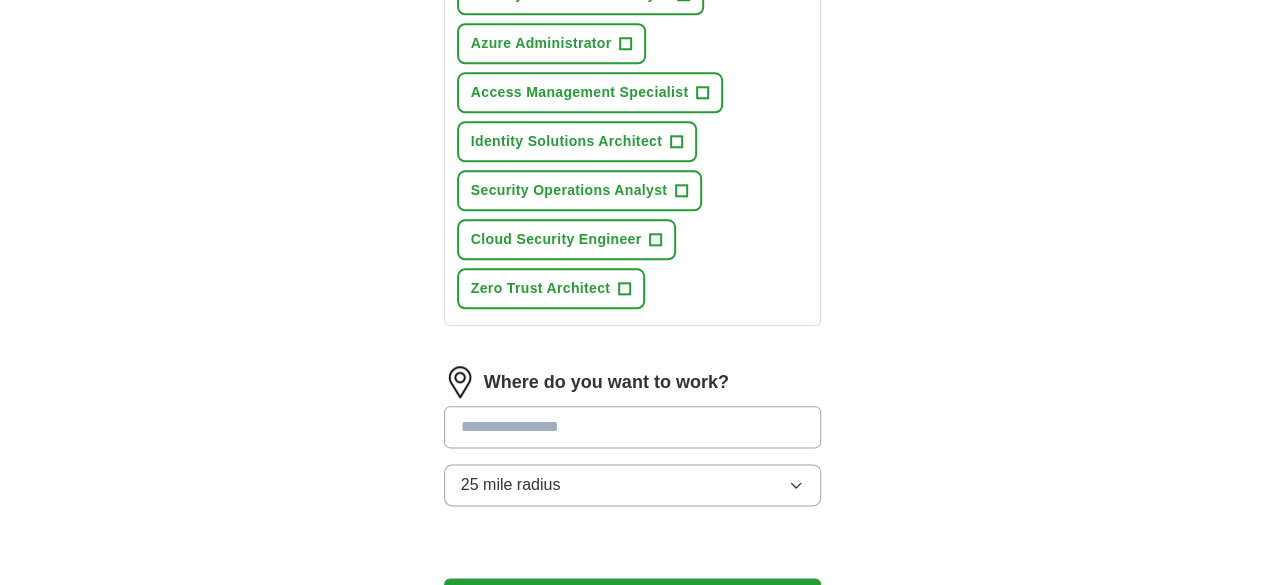click at bounding box center [633, 427] 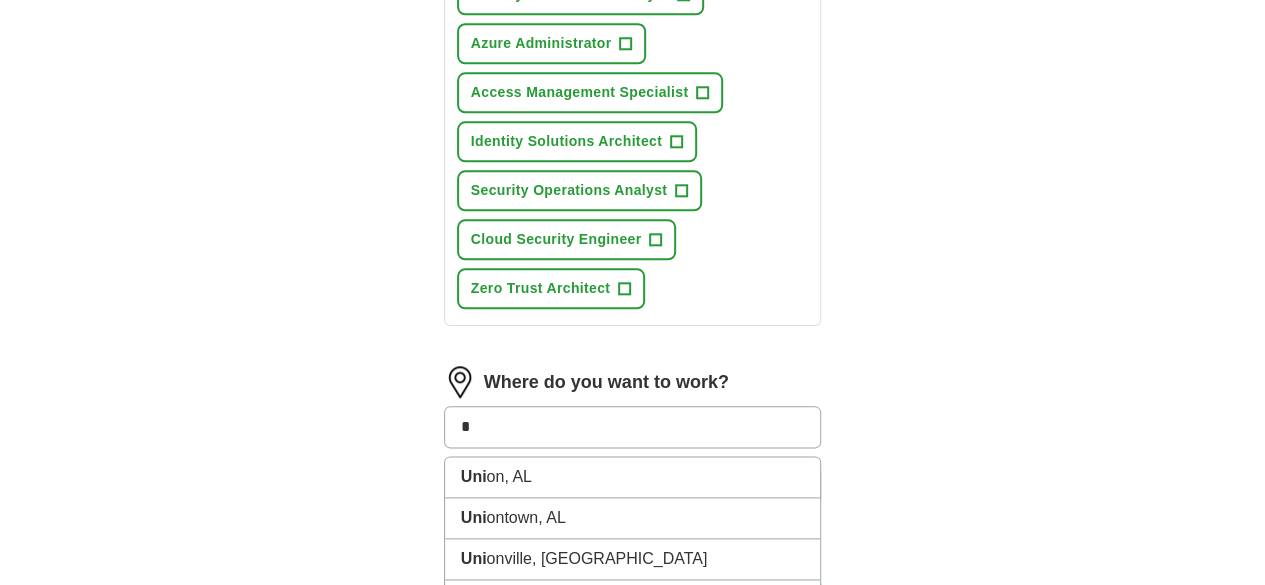 type on "*" 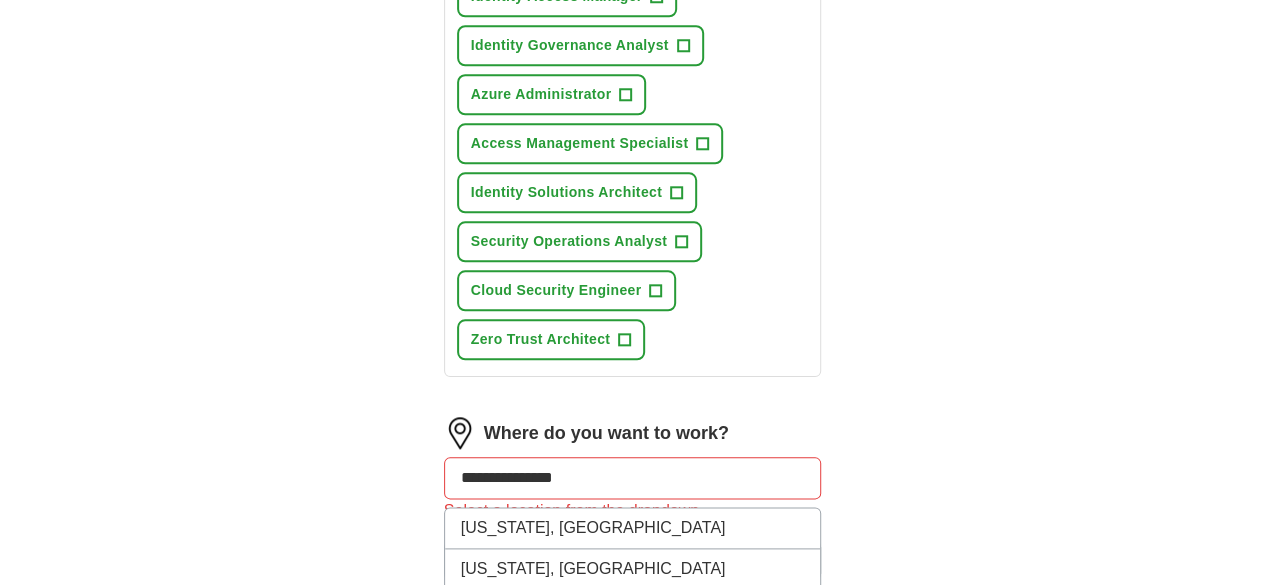 scroll, scrollTop: 834, scrollLeft: 0, axis: vertical 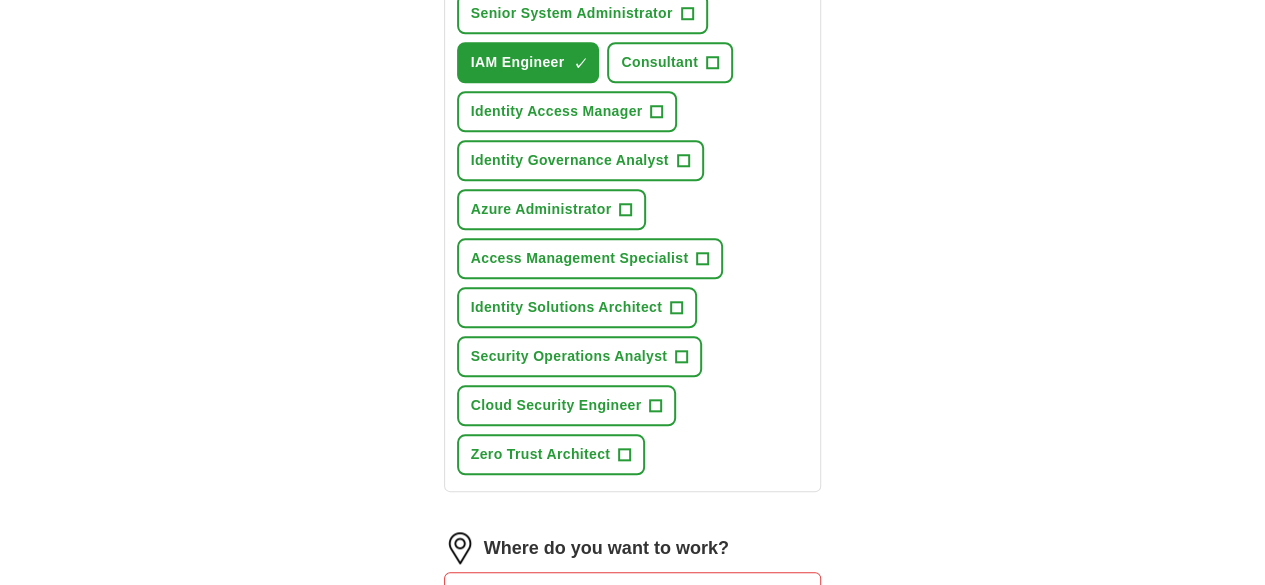 type on "*" 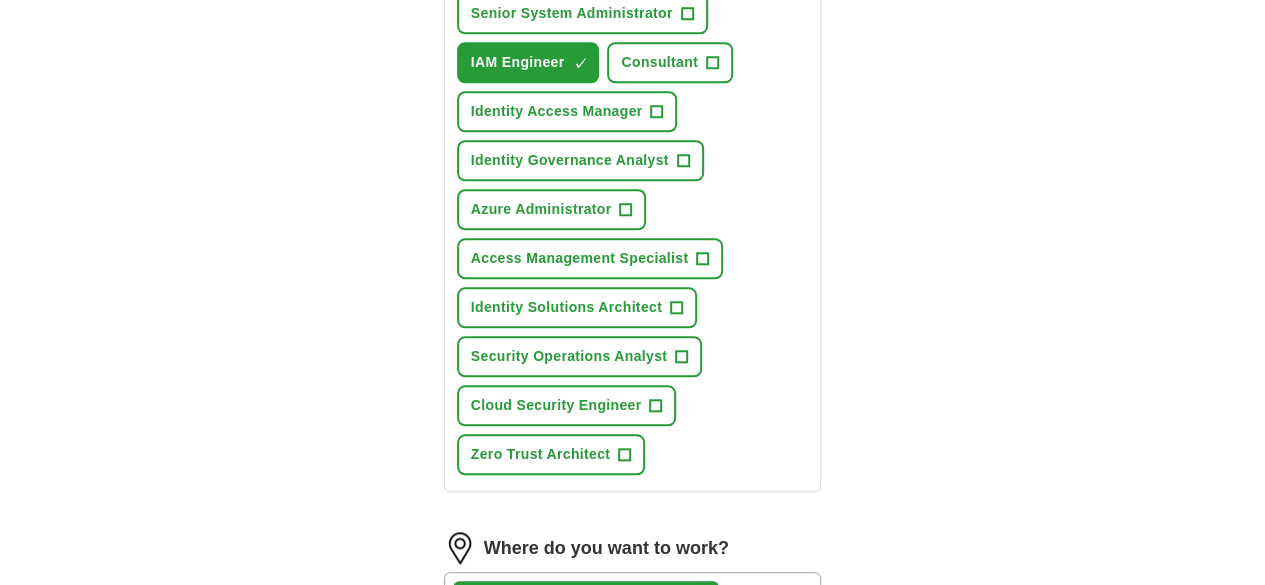 scroll, scrollTop: 1130, scrollLeft: 0, axis: vertical 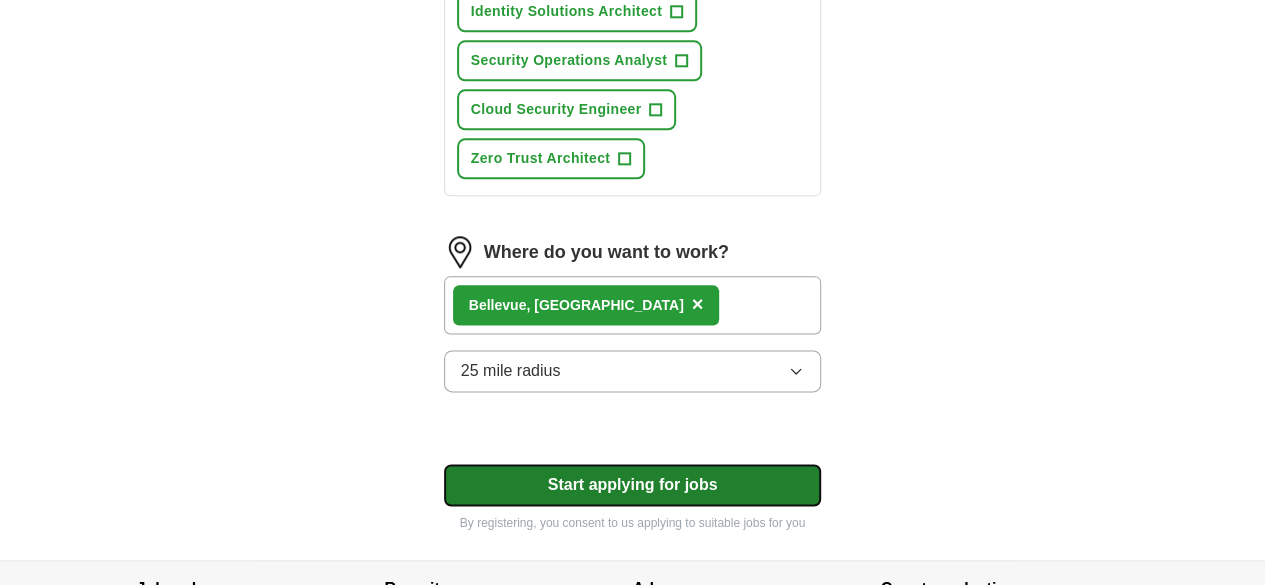 click on "Start applying for jobs" at bounding box center [633, 485] 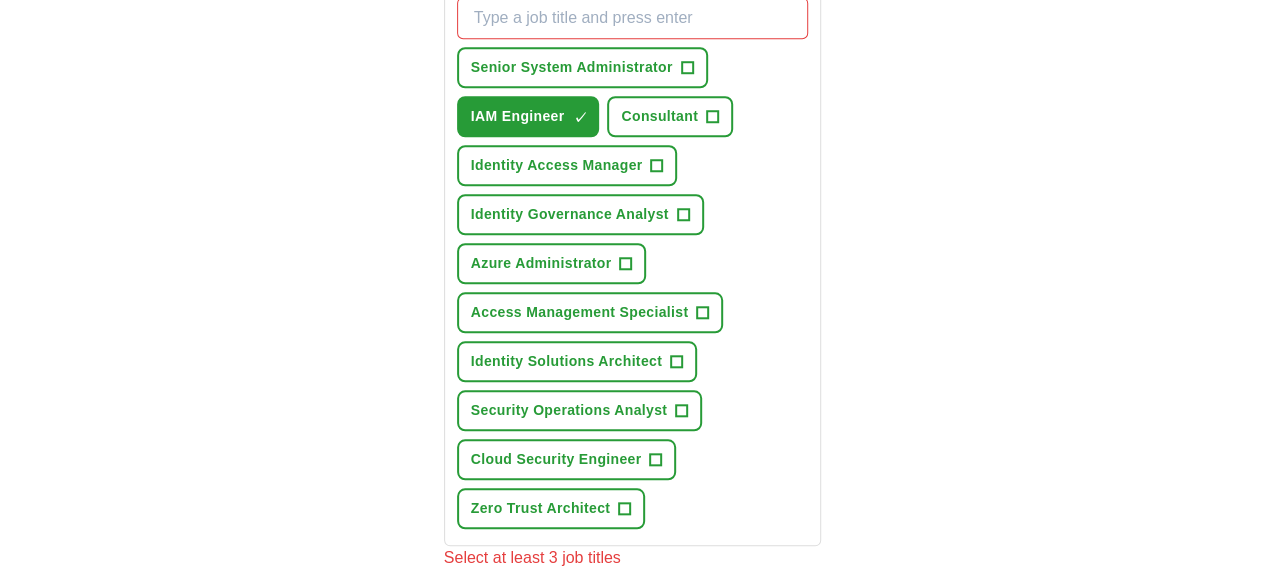 scroll, scrollTop: 692, scrollLeft: 0, axis: vertical 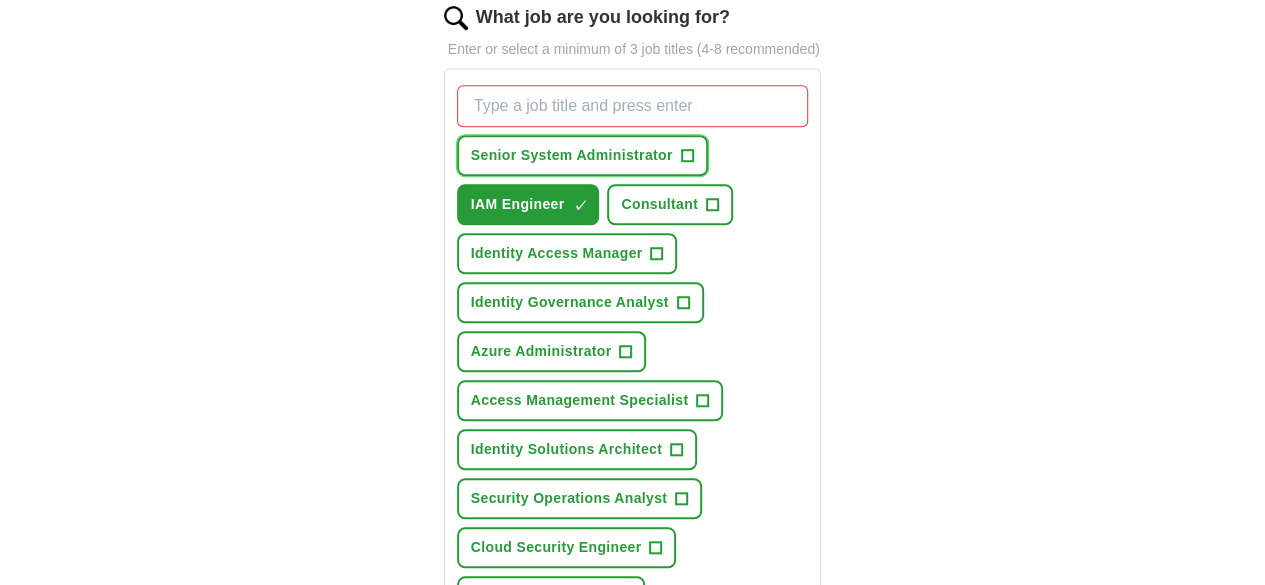 click on "Senior System Administrator +" at bounding box center (582, 155) 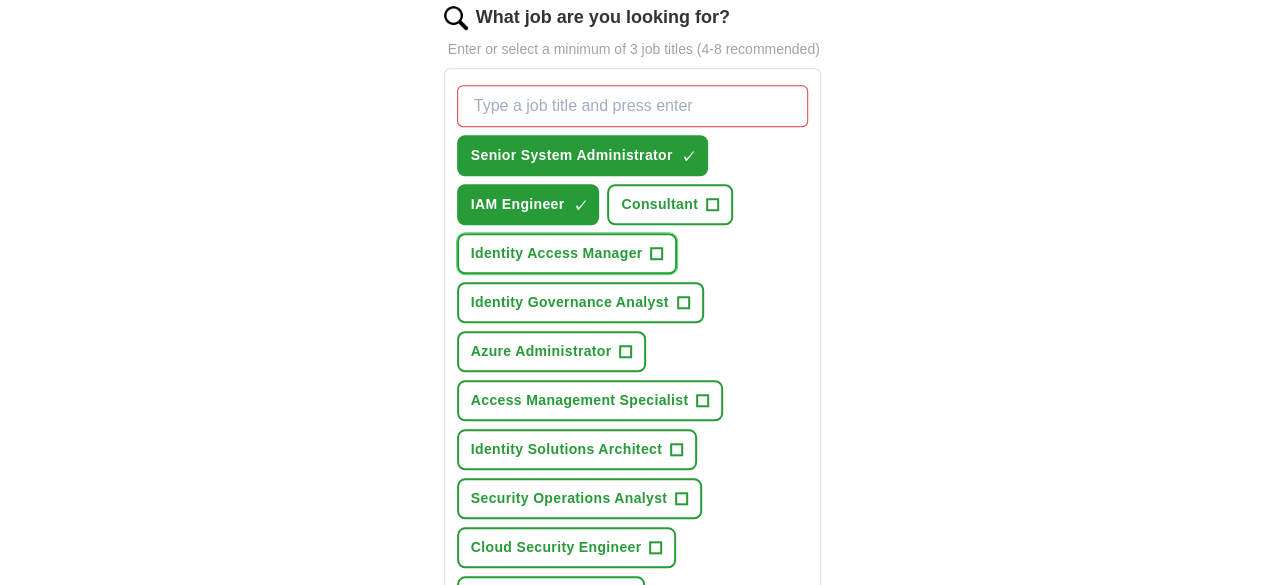 click on "Identity Access Manager +" at bounding box center [567, 253] 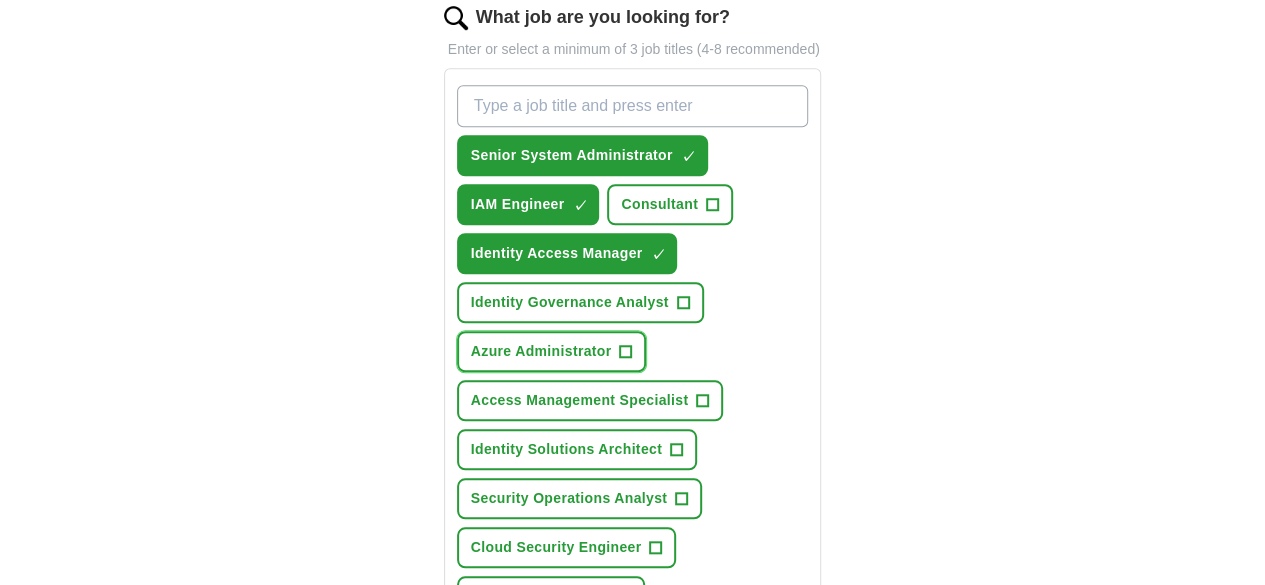 click on "Azure Administrator" at bounding box center [541, 351] 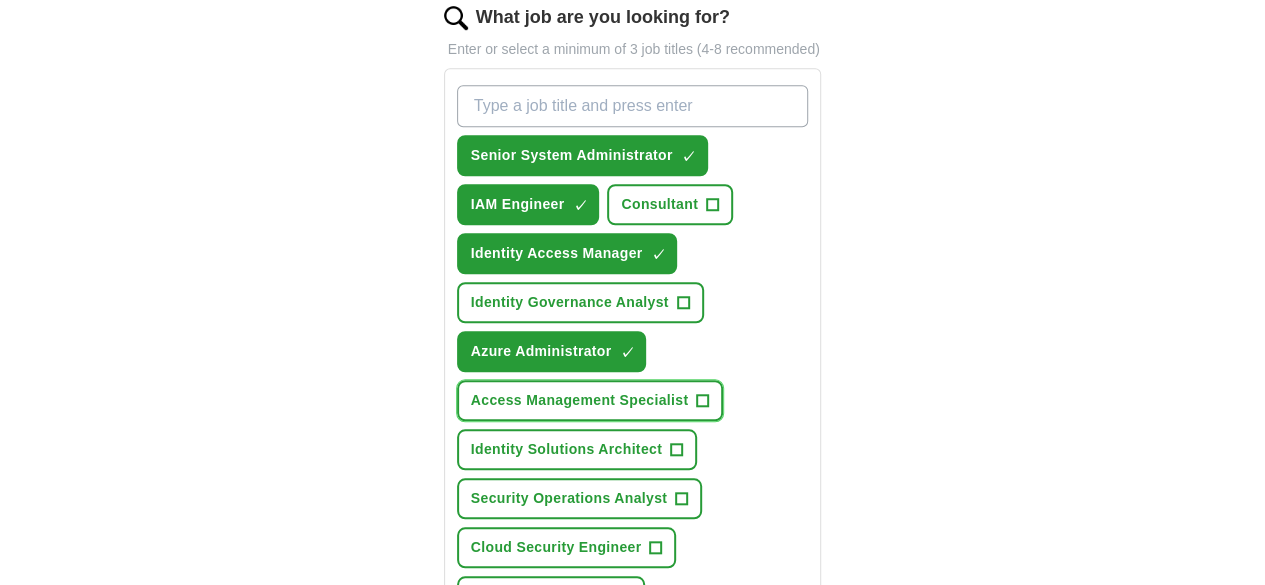 click on "Access Management Specialist" at bounding box center (580, 400) 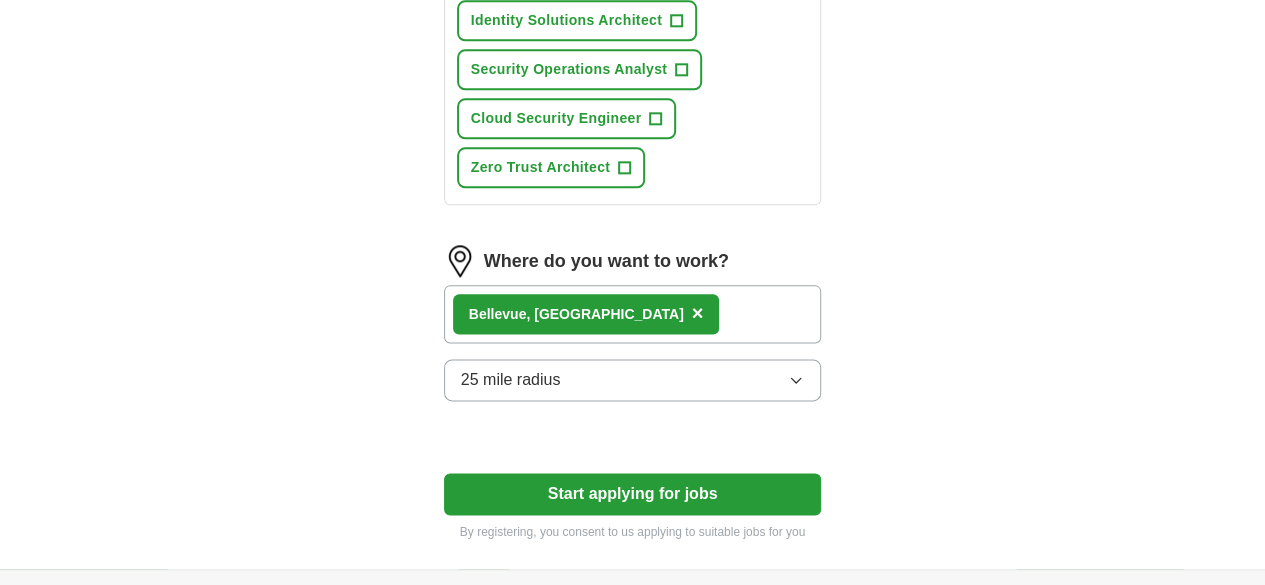 scroll, scrollTop: 1122, scrollLeft: 0, axis: vertical 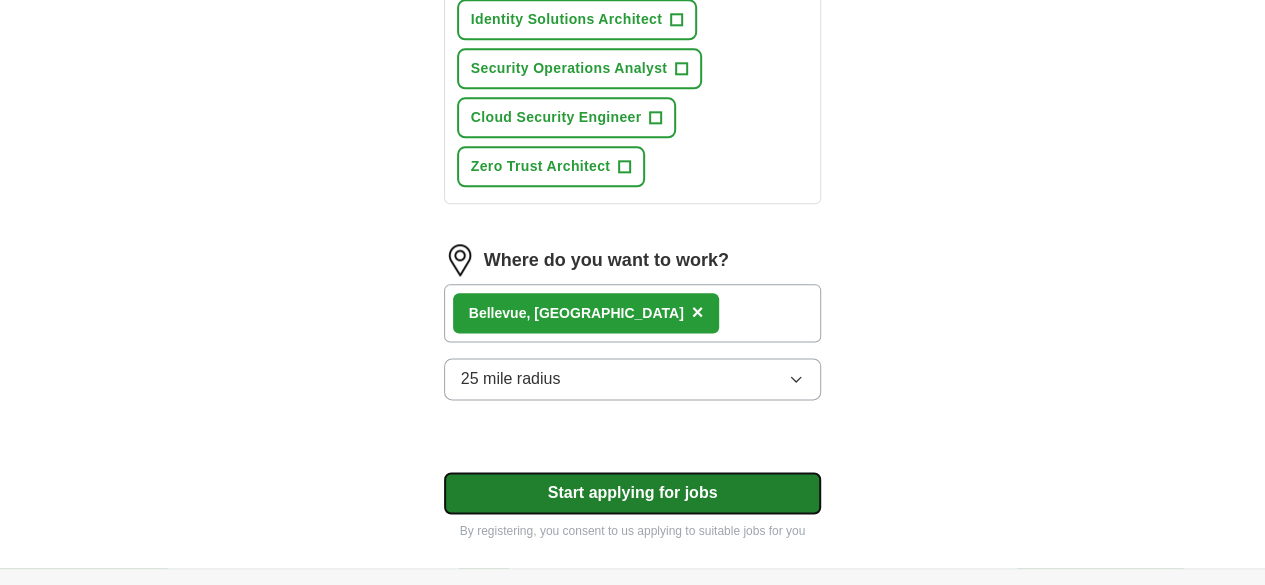 click on "Start applying for jobs" at bounding box center (633, 493) 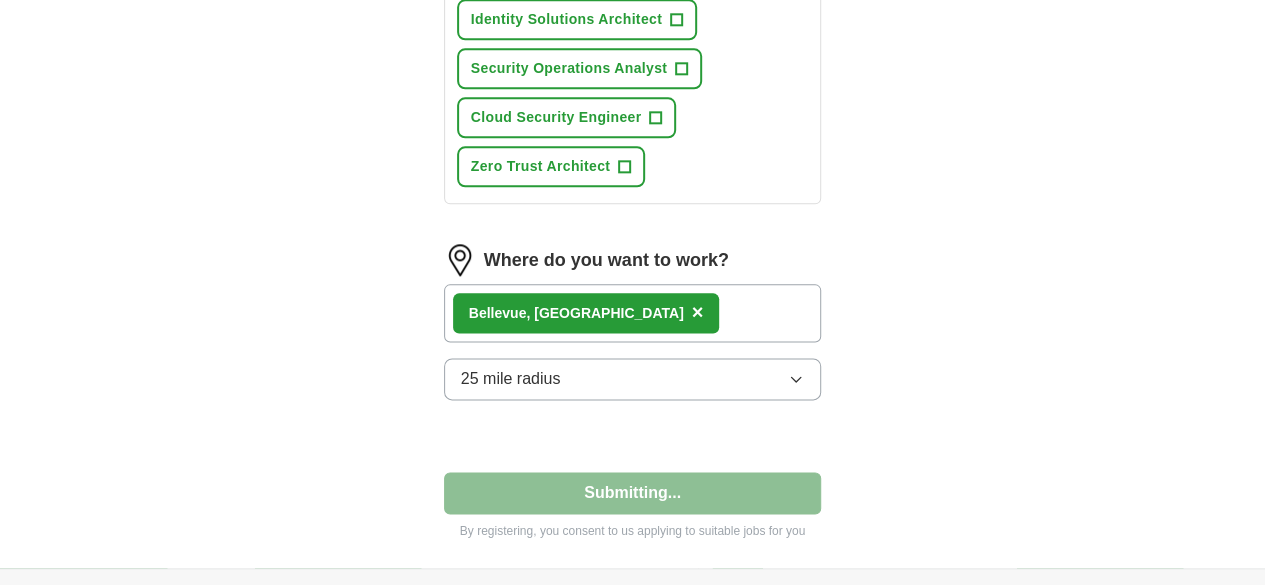 select on "**" 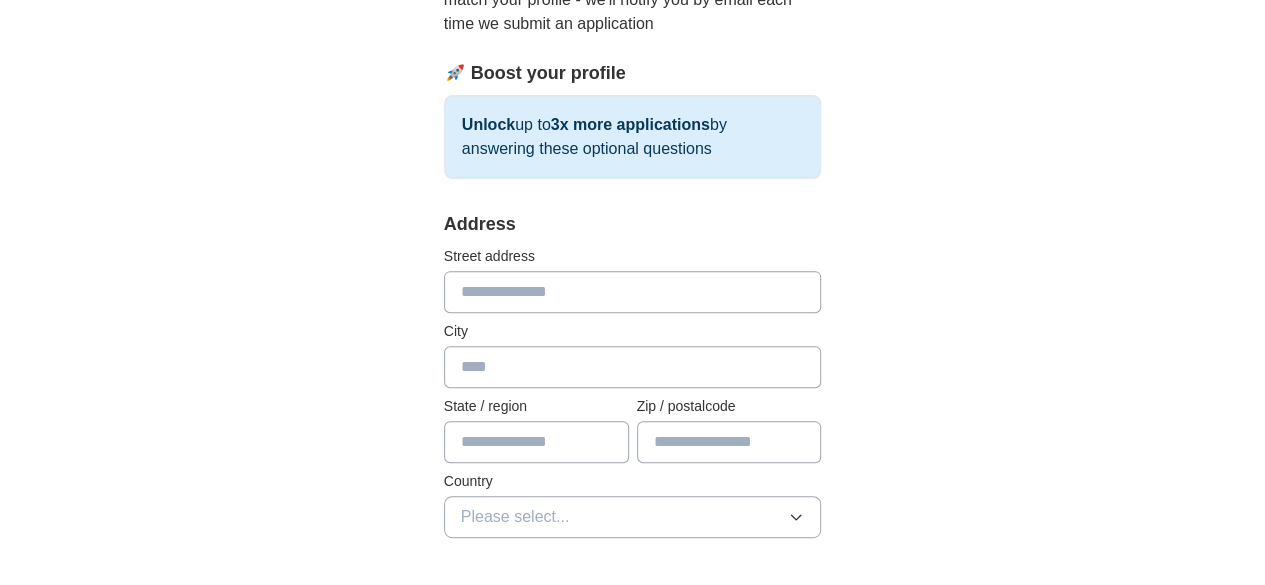 scroll, scrollTop: 274, scrollLeft: 0, axis: vertical 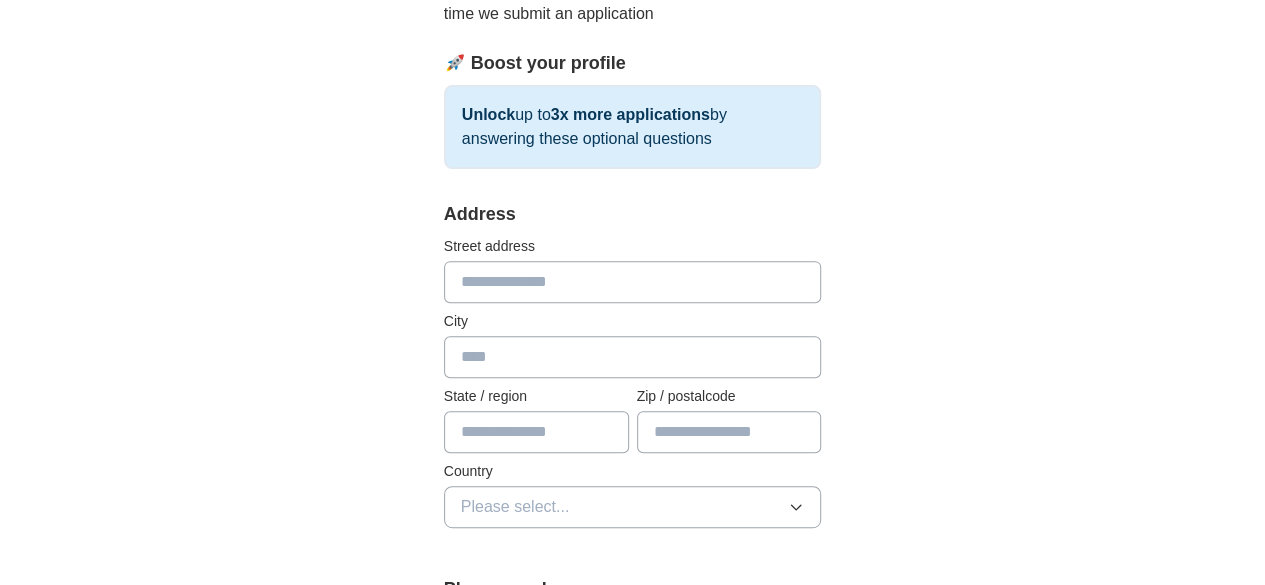 click at bounding box center (633, 282) 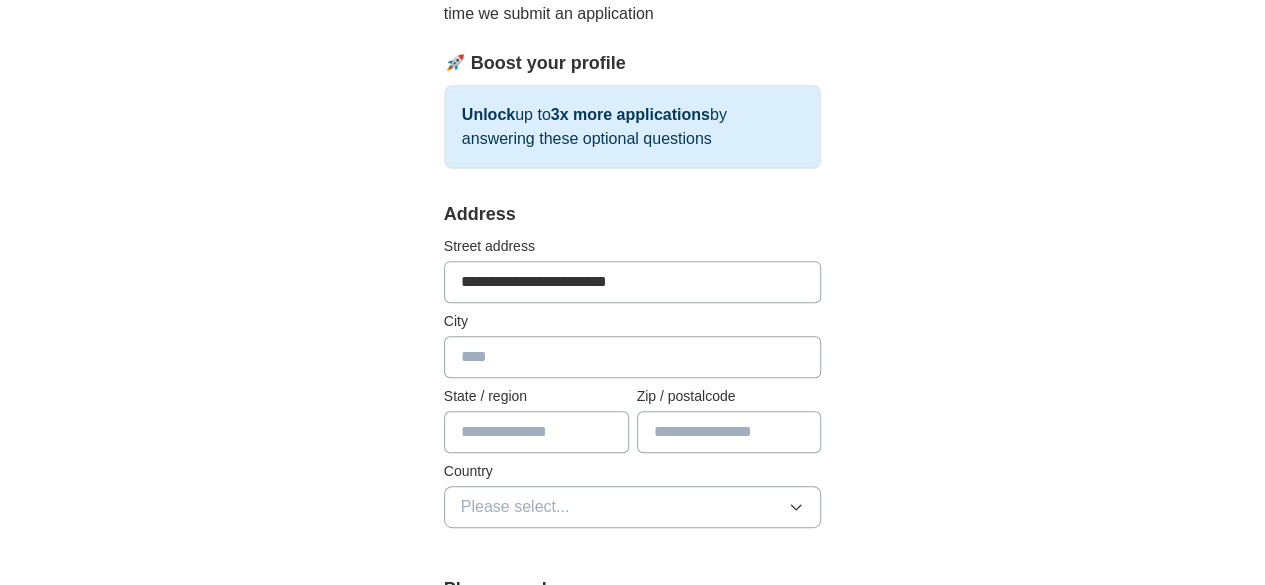 type on "********" 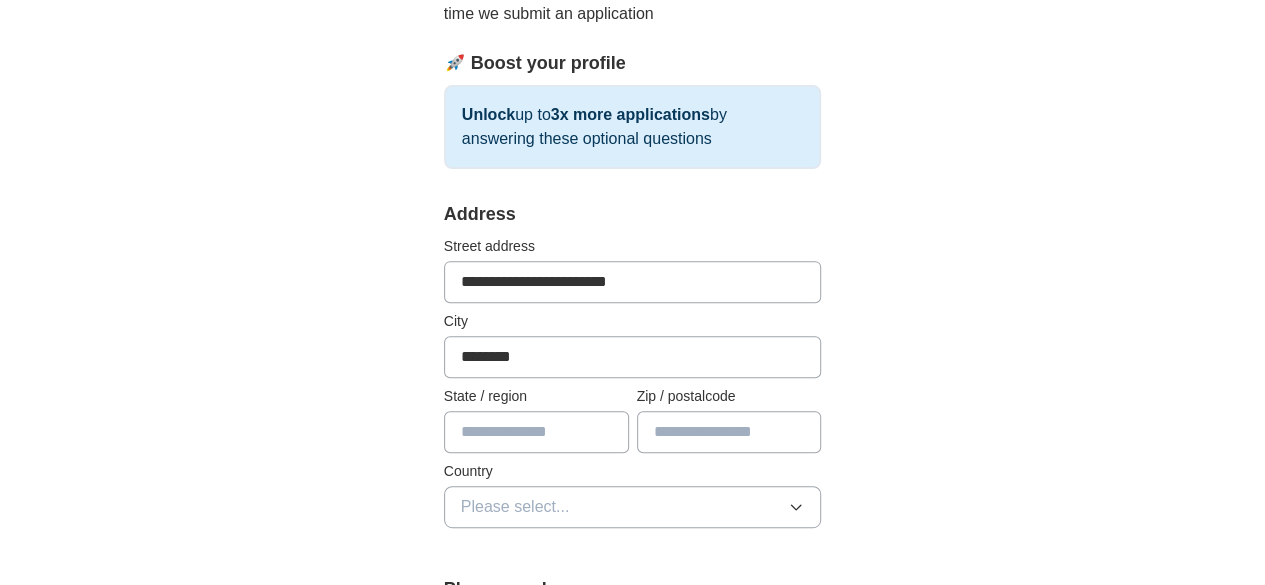 type on "**" 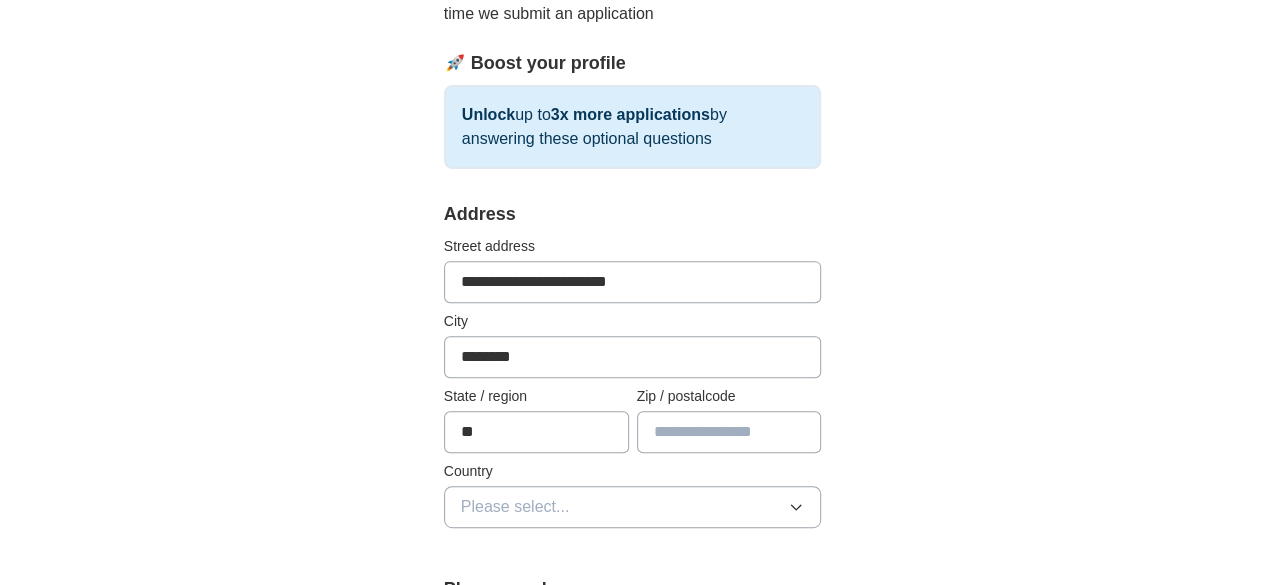 type on "*****" 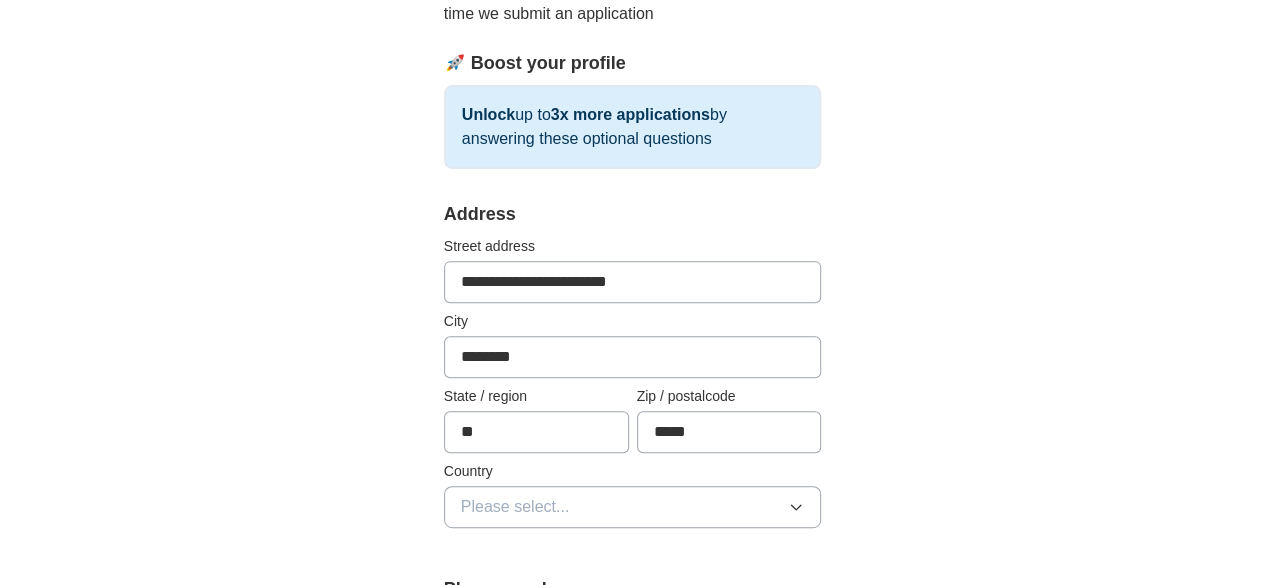 click on "**********" at bounding box center (633, 763) 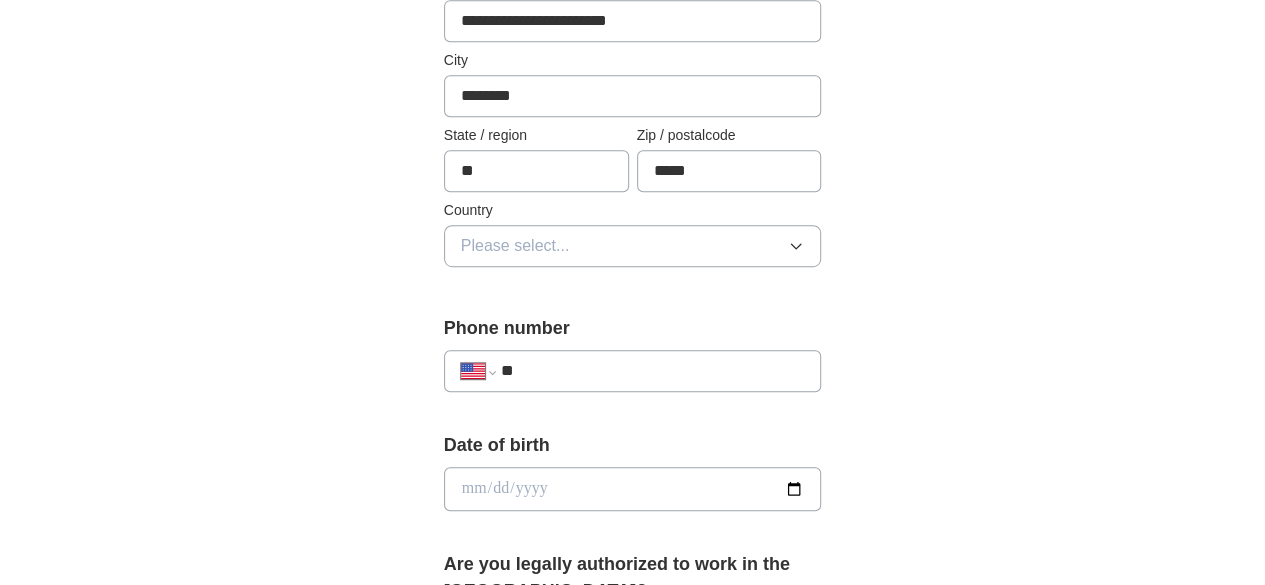 scroll, scrollTop: 536, scrollLeft: 0, axis: vertical 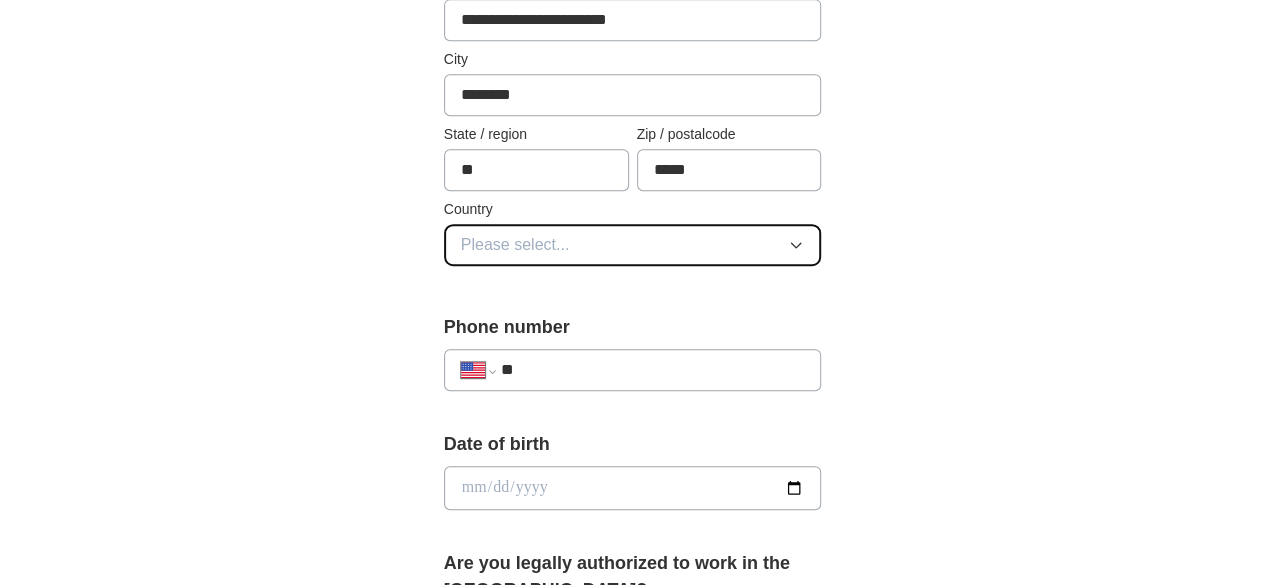 click on "Please select..." at bounding box center (633, 245) 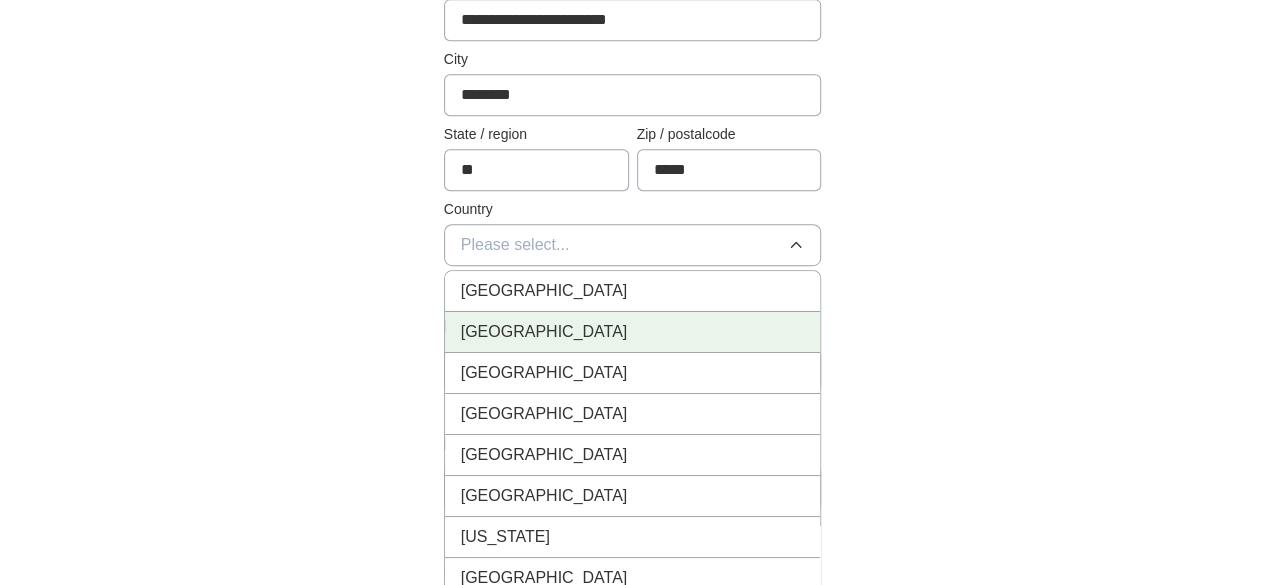 click on "[GEOGRAPHIC_DATA]" at bounding box center (633, 332) 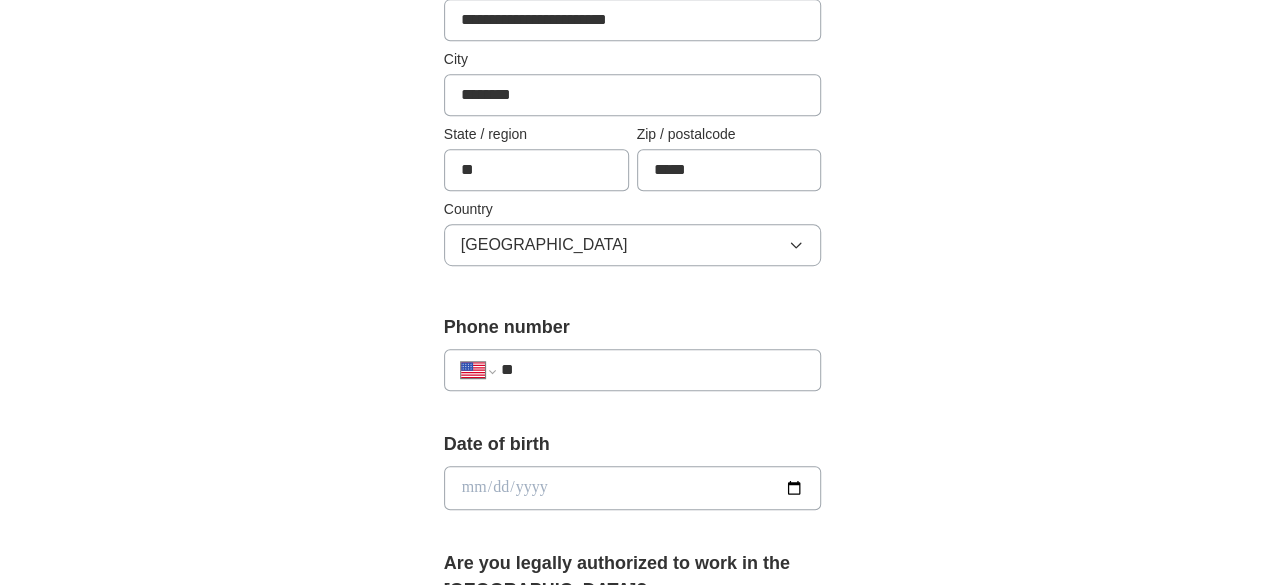 click on "**" at bounding box center [653, 370] 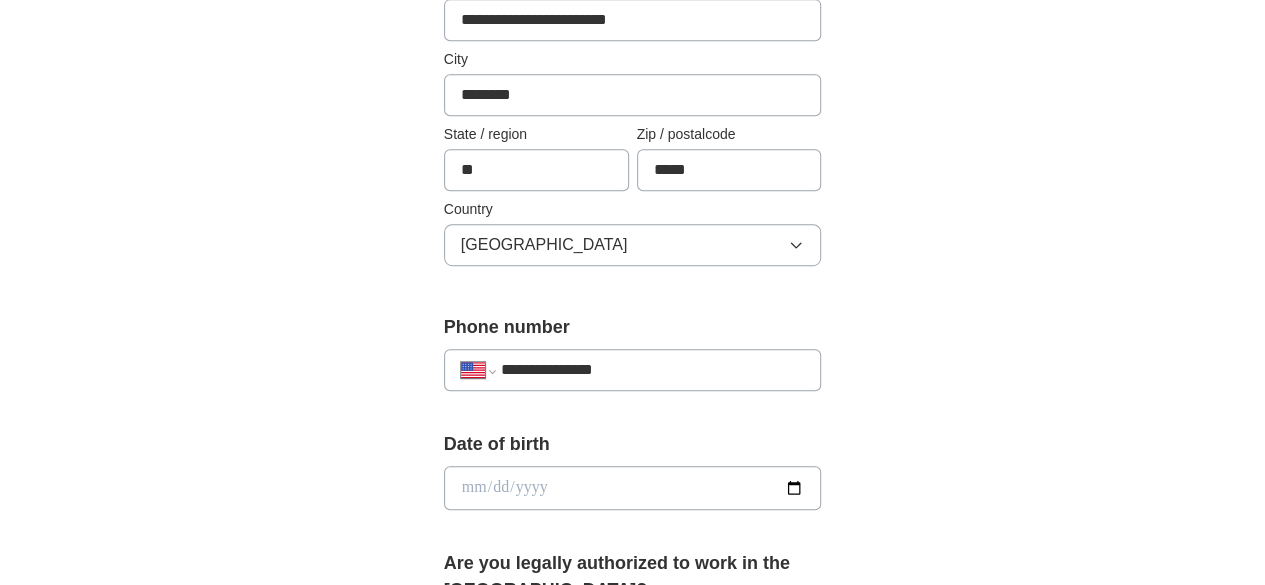 scroll, scrollTop: 784, scrollLeft: 0, axis: vertical 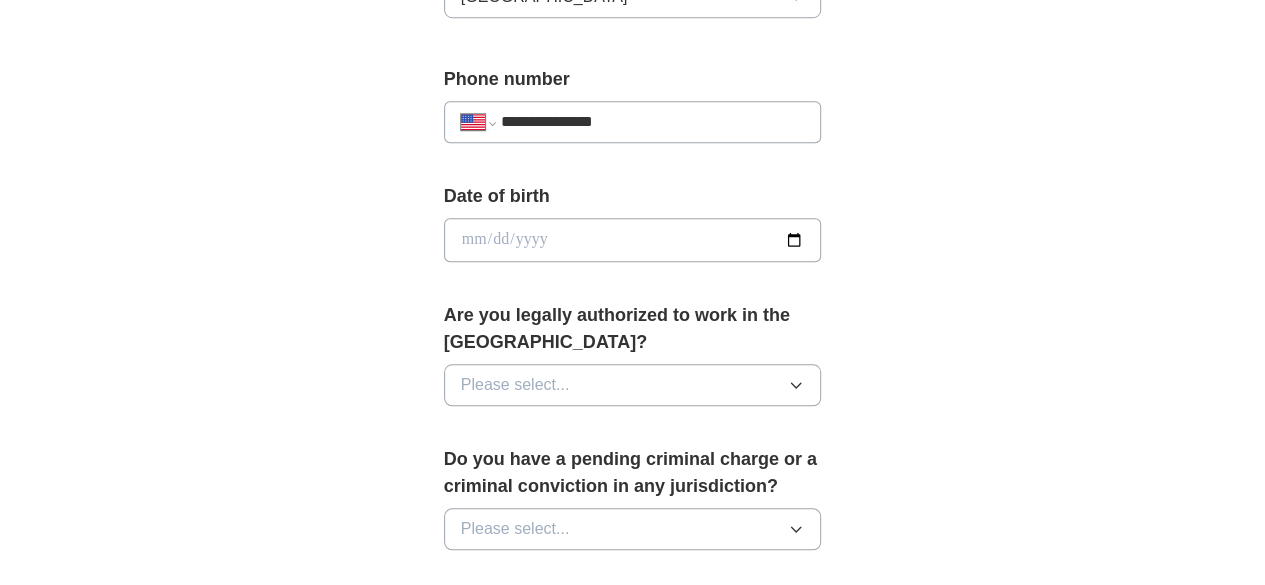 type on "**********" 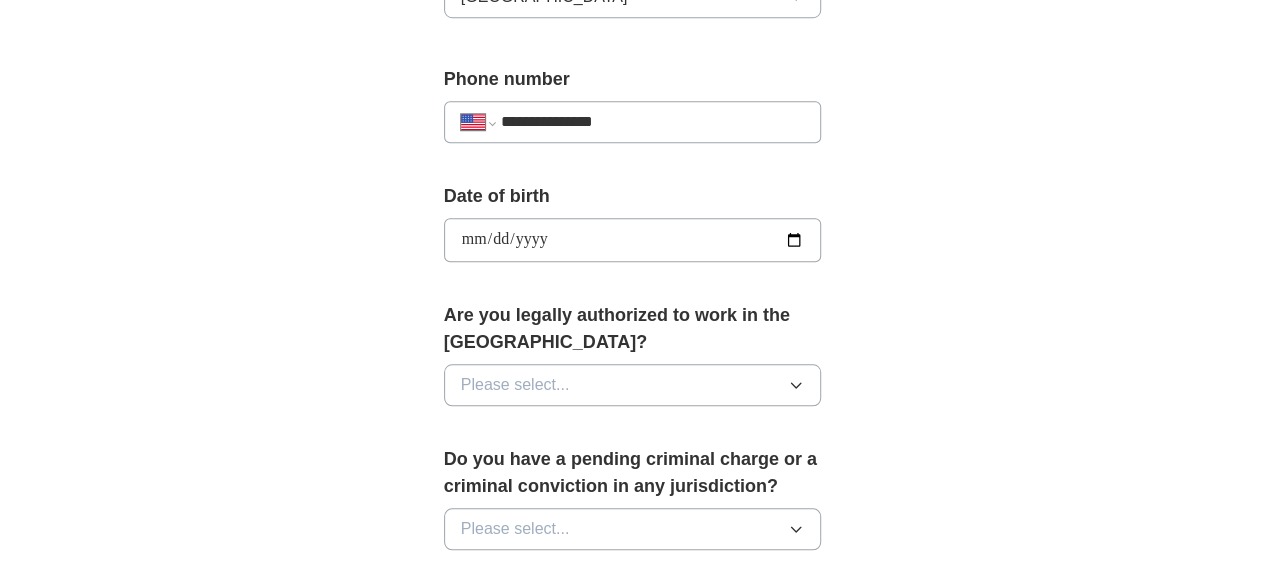 type on "**********" 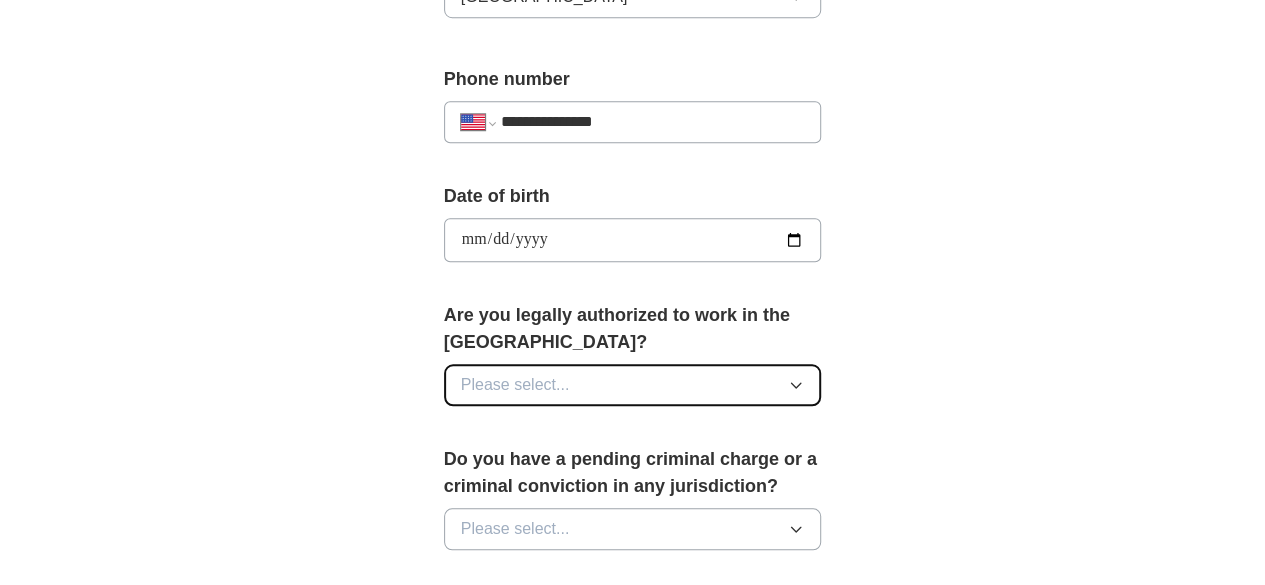 click on "Please select..." at bounding box center (633, 385) 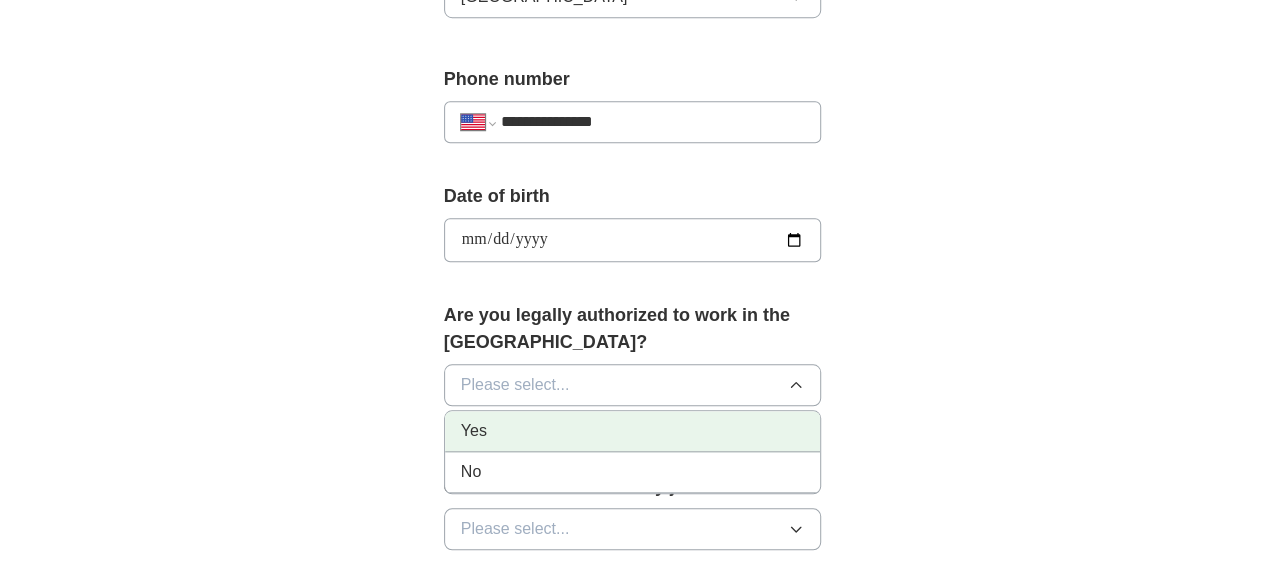 click on "Yes" at bounding box center [633, 431] 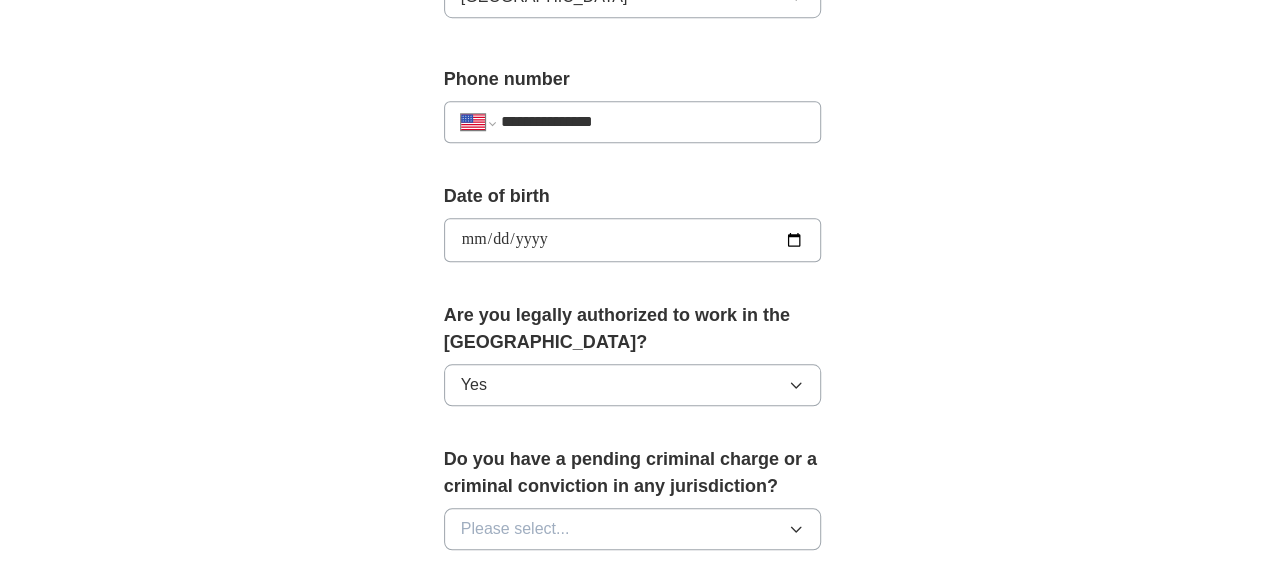 scroll, scrollTop: 1002, scrollLeft: 0, axis: vertical 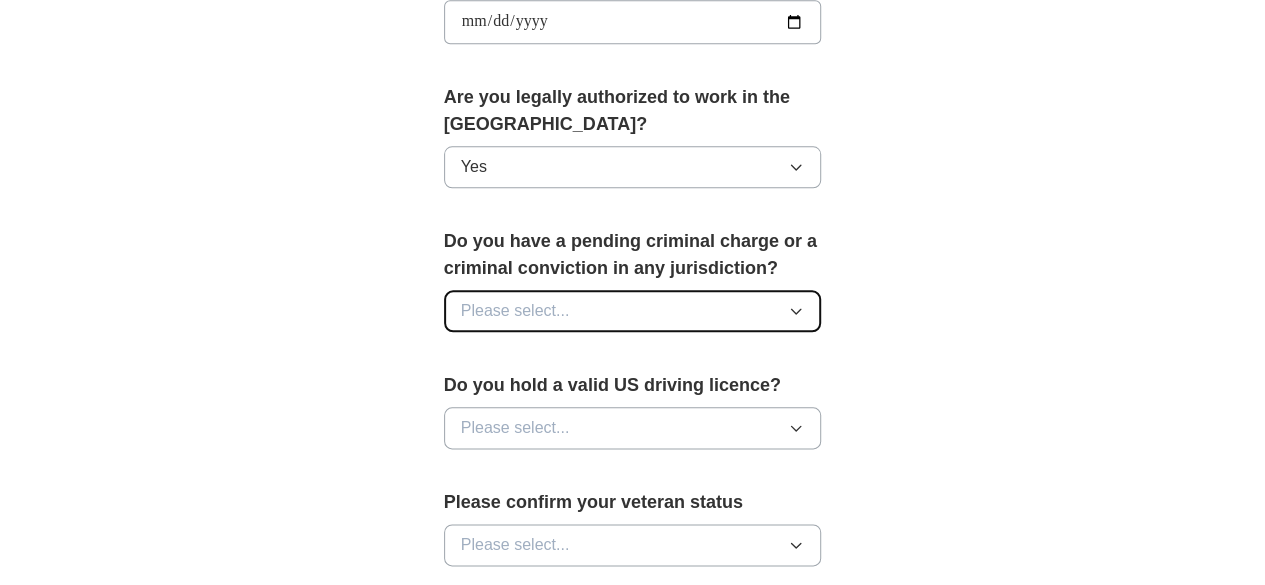 click on "Please select..." at bounding box center (633, 311) 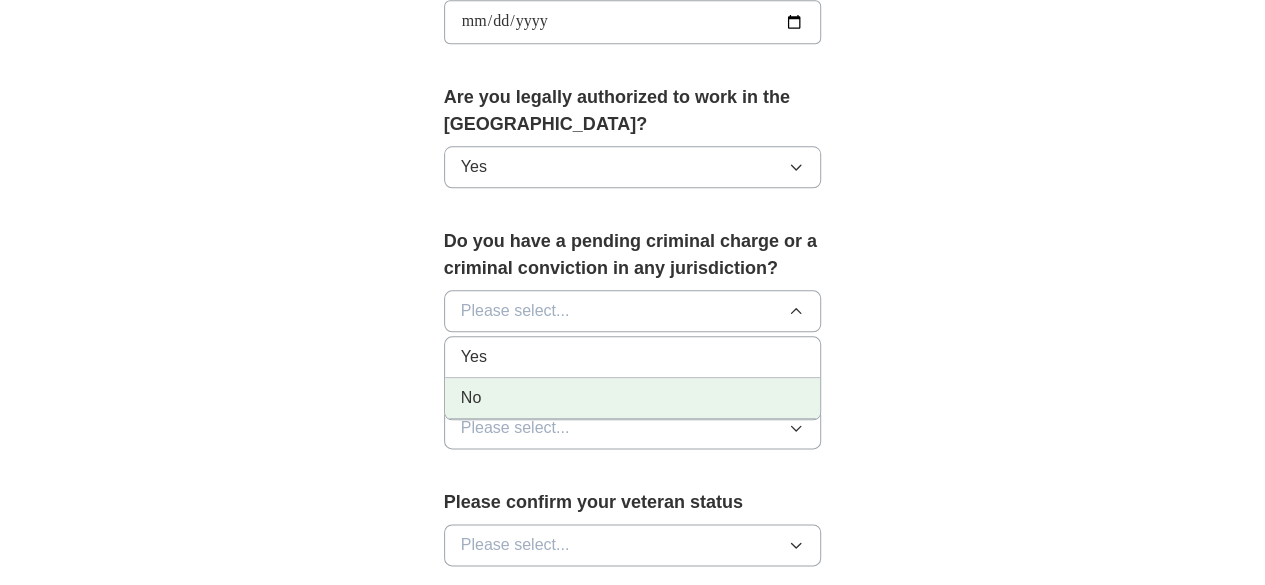 click on "No" at bounding box center (633, 398) 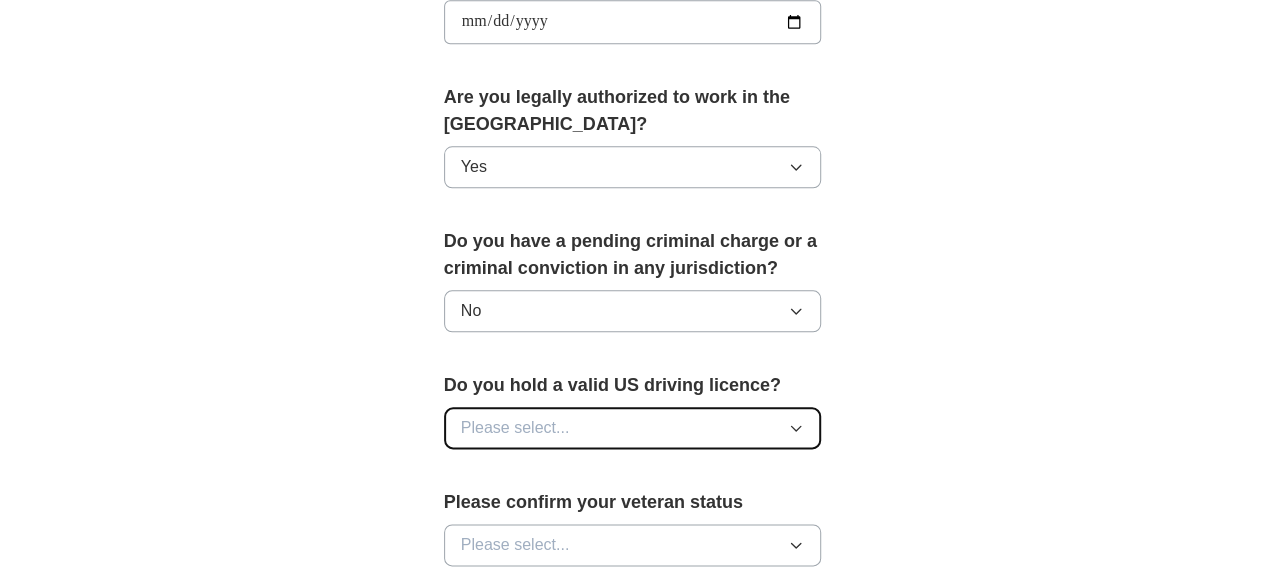 click on "Please select..." at bounding box center (633, 428) 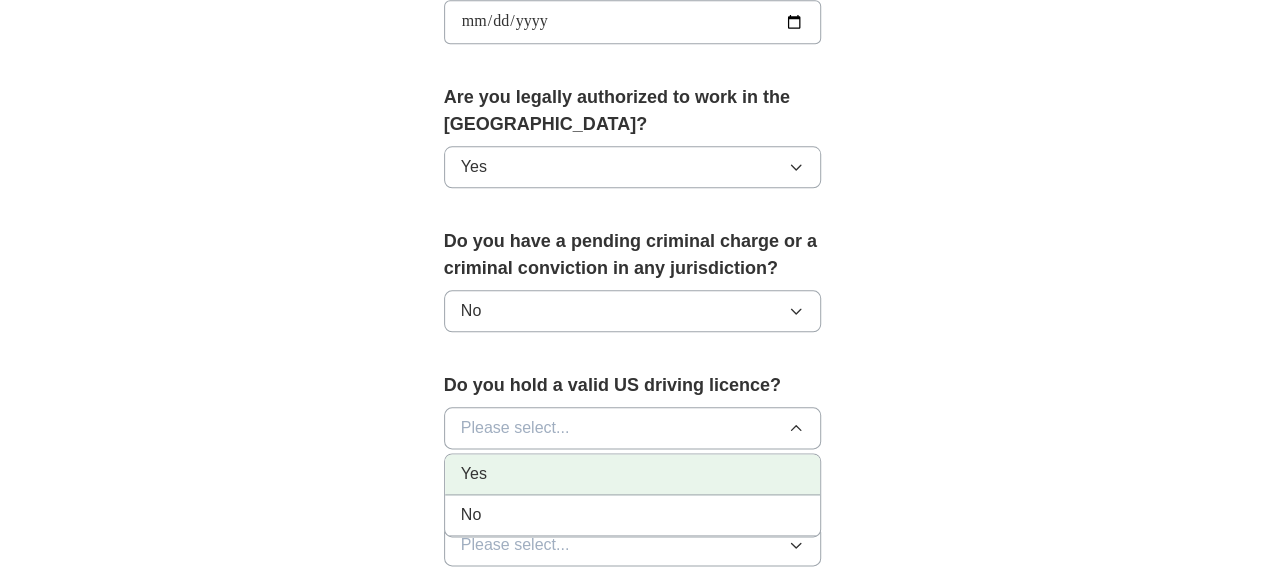 click on "Yes" at bounding box center (633, 474) 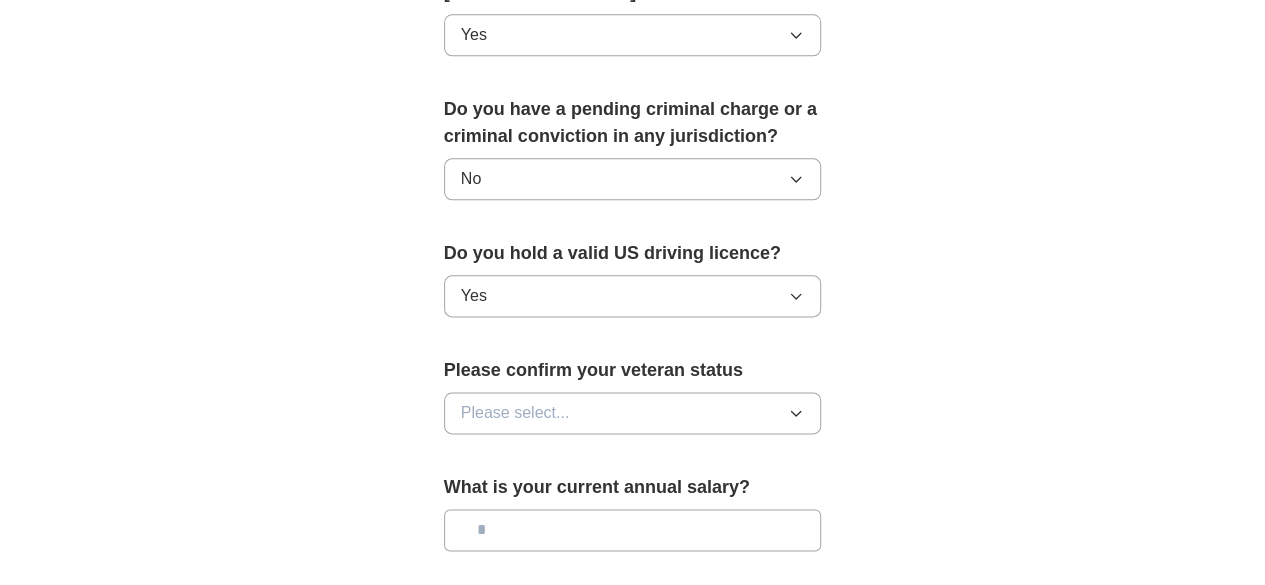 scroll, scrollTop: 1139, scrollLeft: 0, axis: vertical 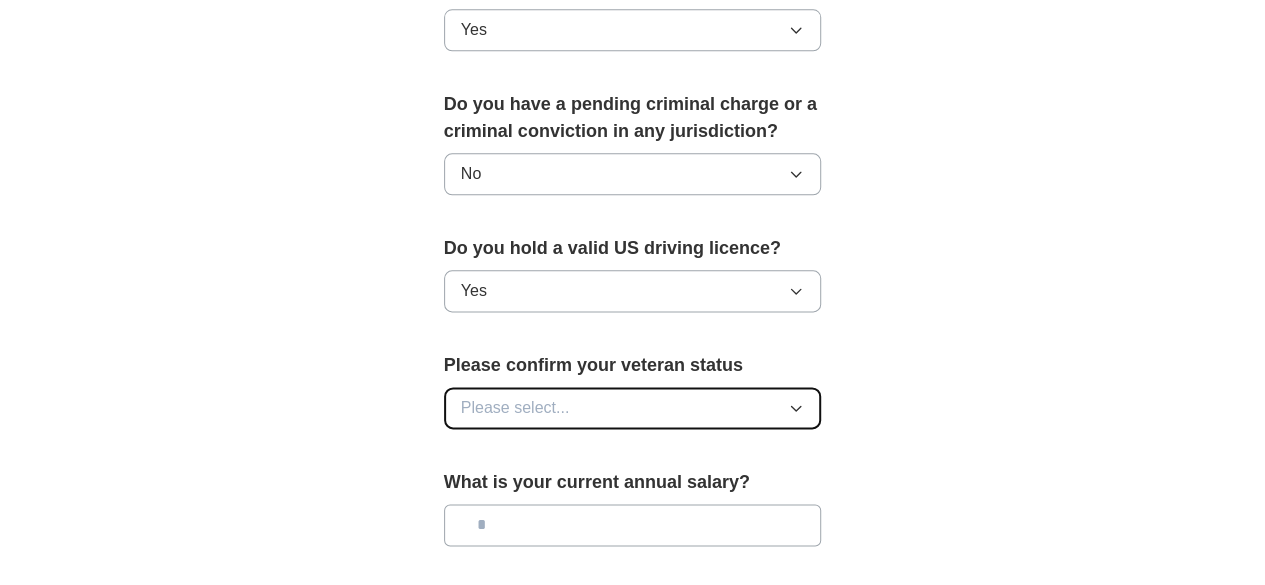 click on "Please select..." at bounding box center (515, 408) 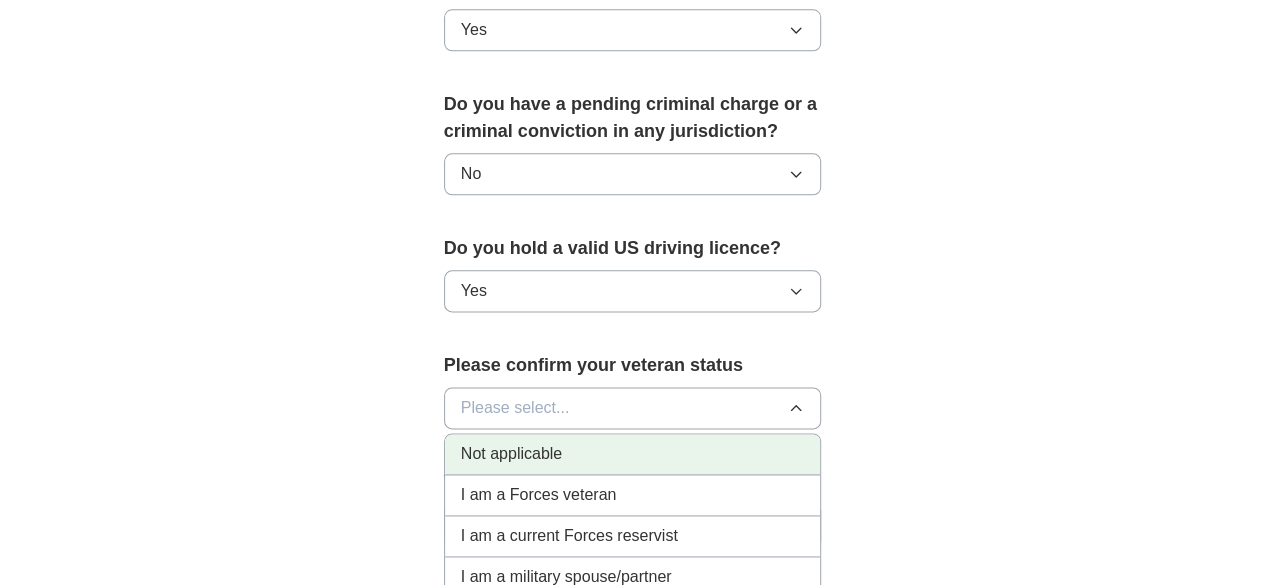 click on "Not applicable" at bounding box center [511, 454] 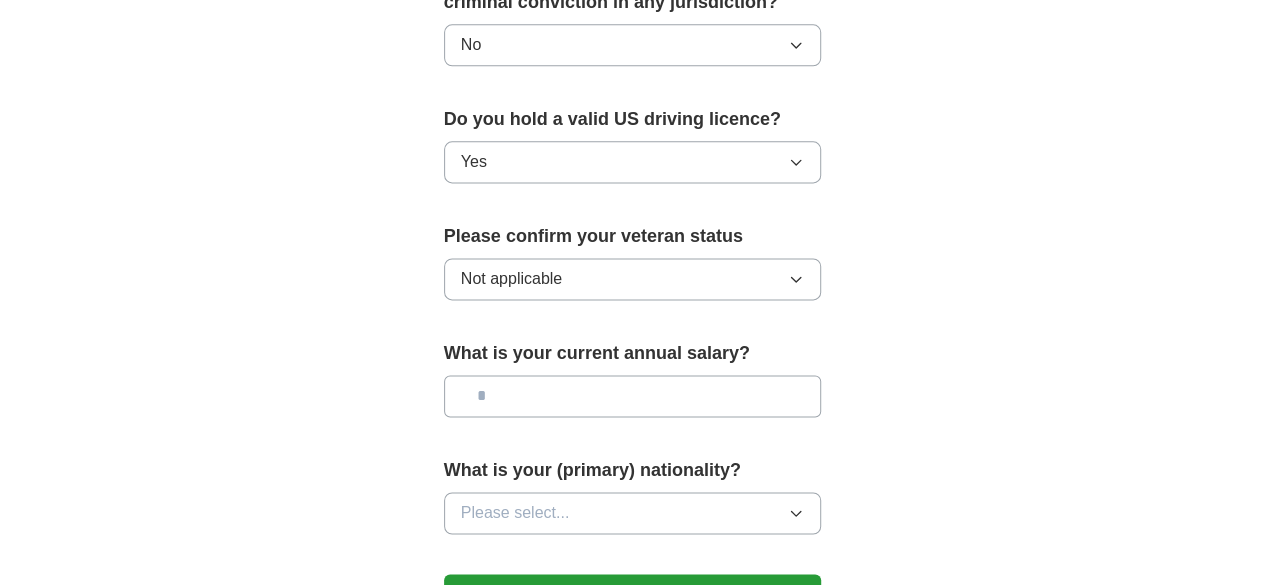 scroll, scrollTop: 1269, scrollLeft: 0, axis: vertical 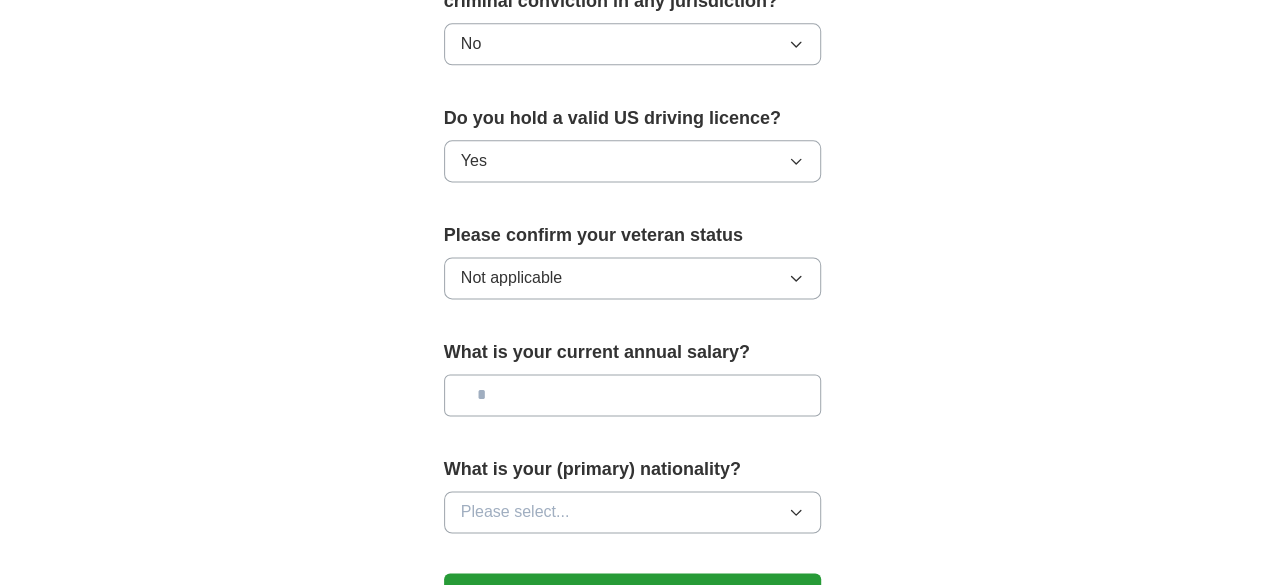 click on "What is your current annual salary?" at bounding box center (633, 385) 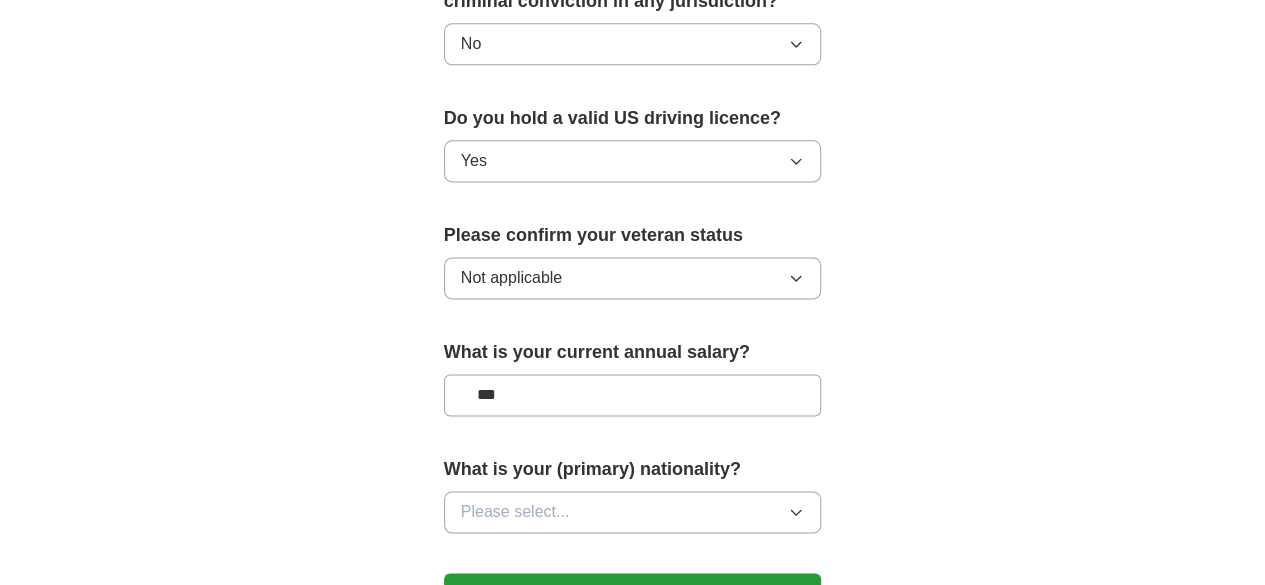 type on "**" 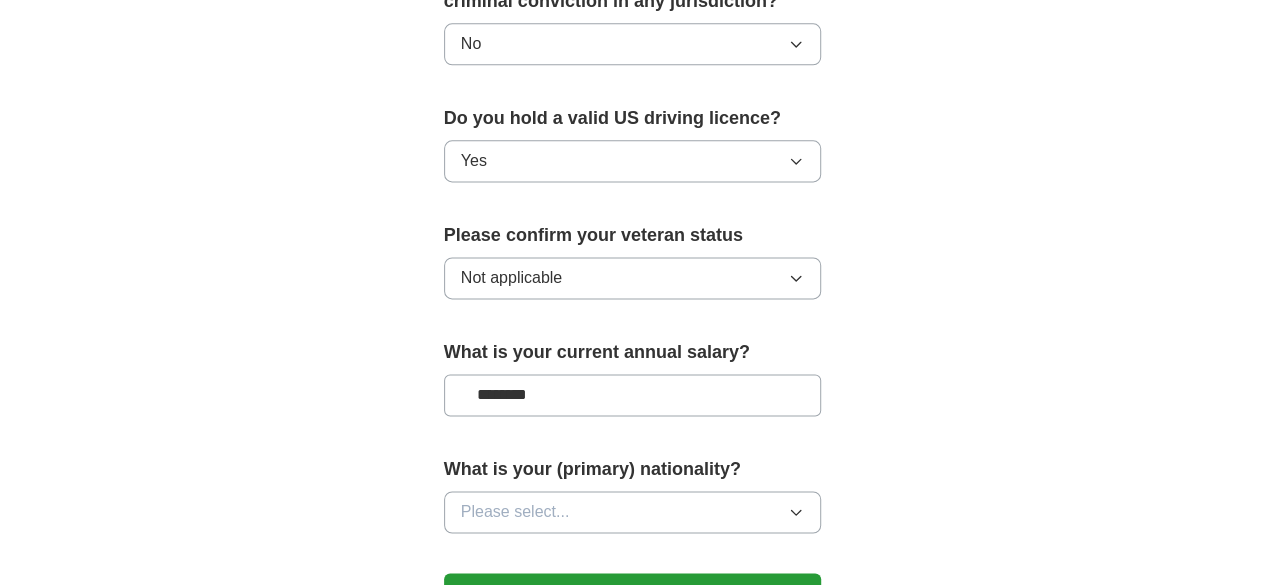 scroll, scrollTop: 1327, scrollLeft: 0, axis: vertical 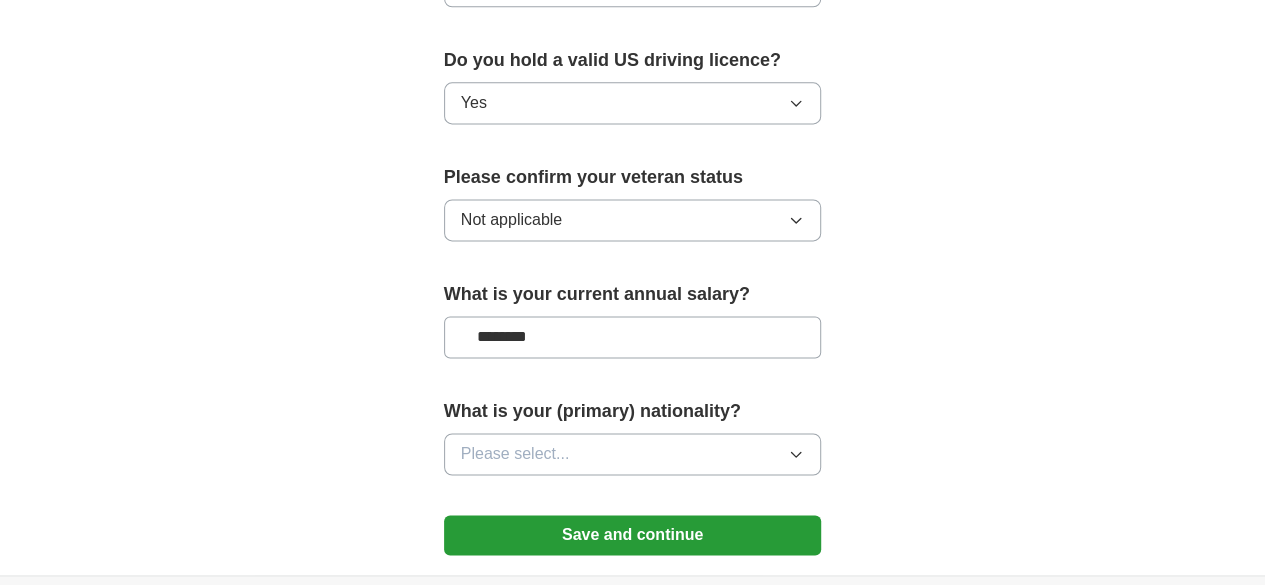type on "********" 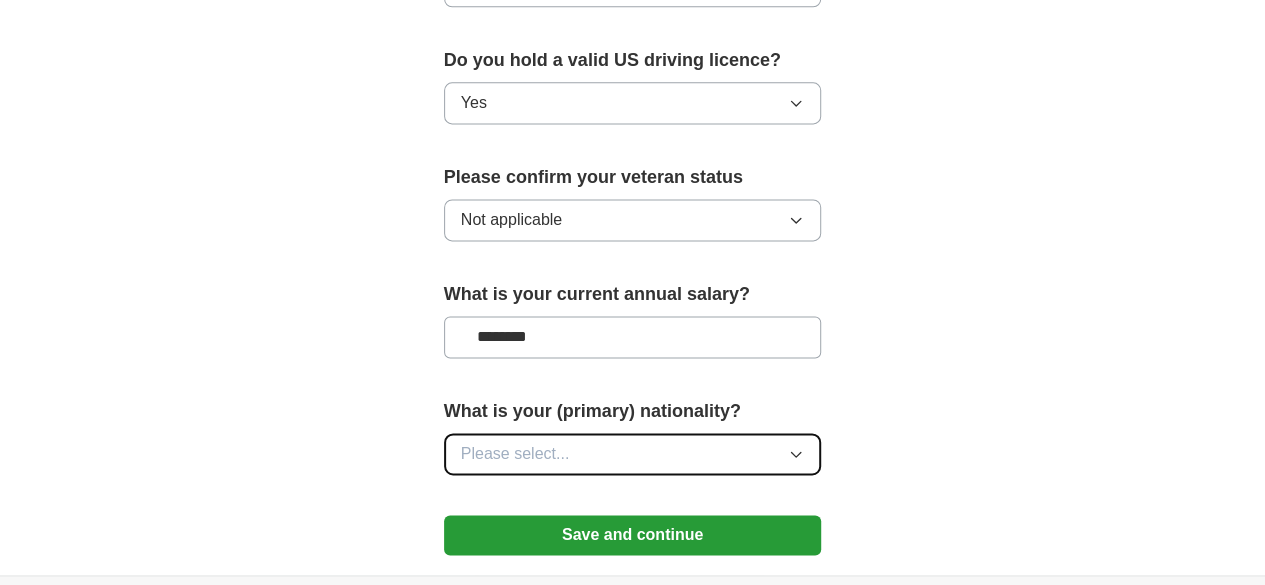 click on "Please select..." at bounding box center [633, 454] 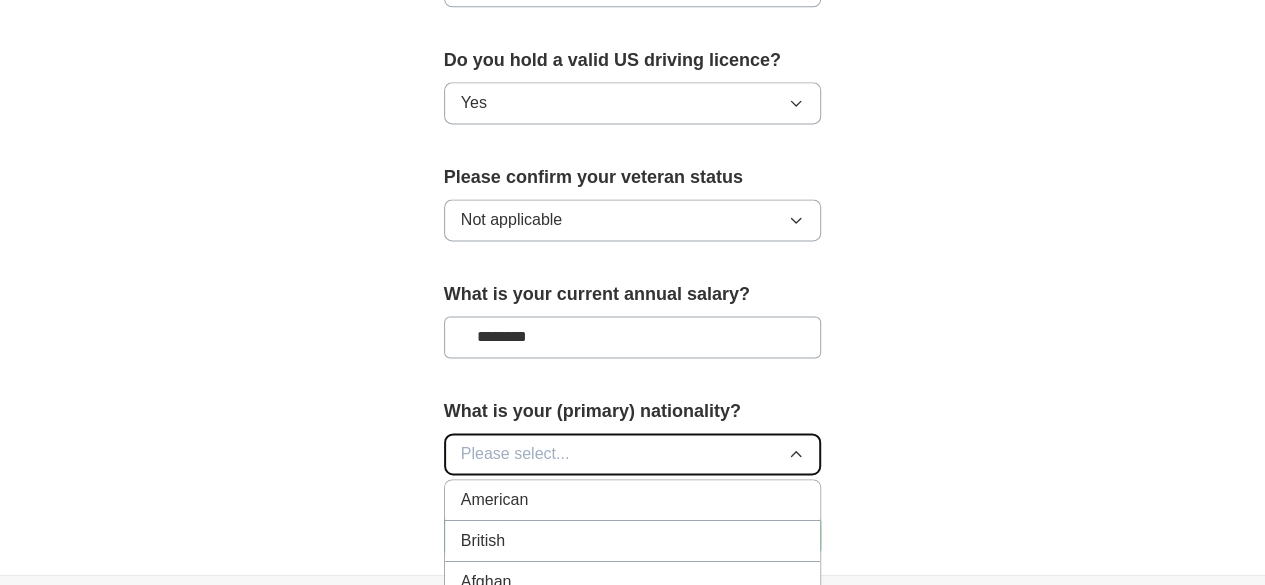 type 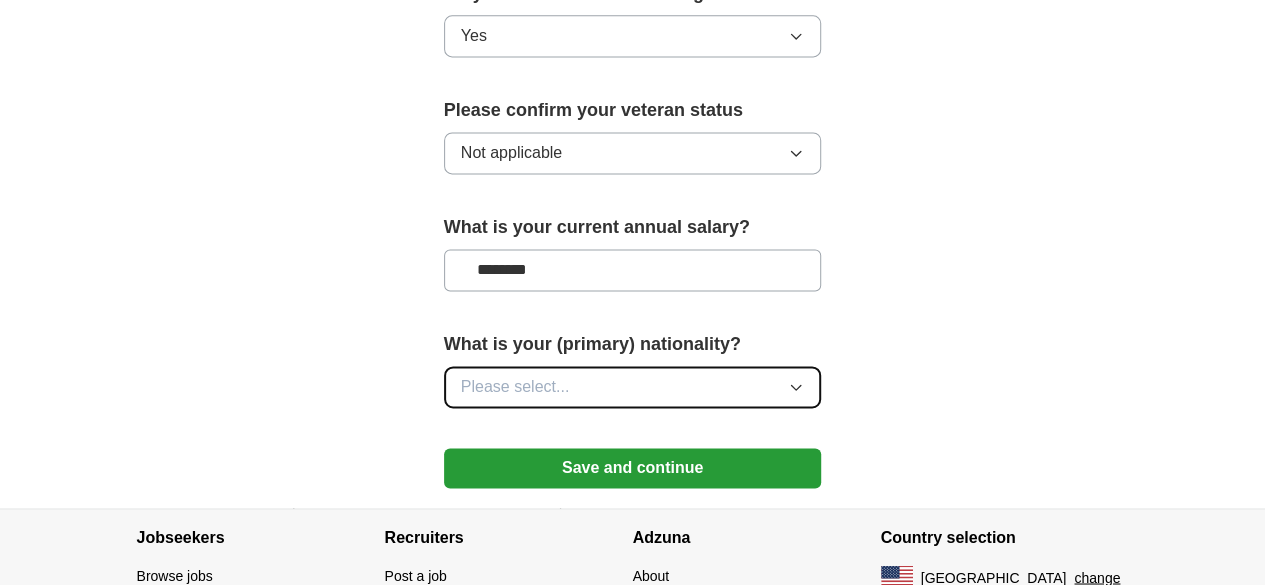 scroll, scrollTop: 1415, scrollLeft: 0, axis: vertical 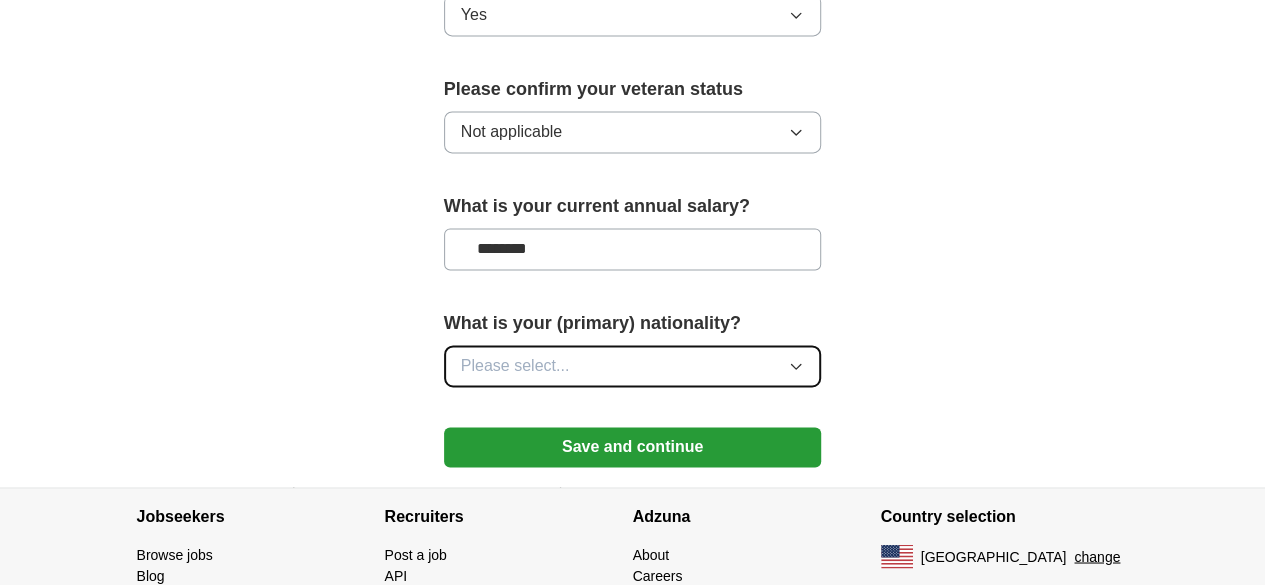 click on "Please select..." at bounding box center [515, 366] 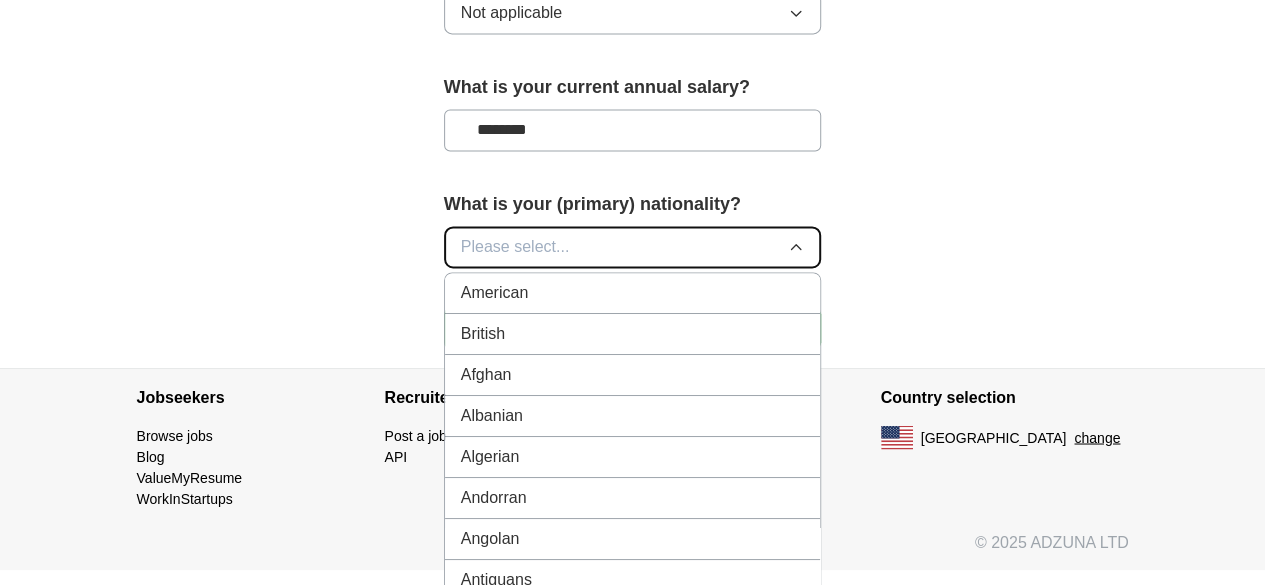 scroll, scrollTop: 1585, scrollLeft: 0, axis: vertical 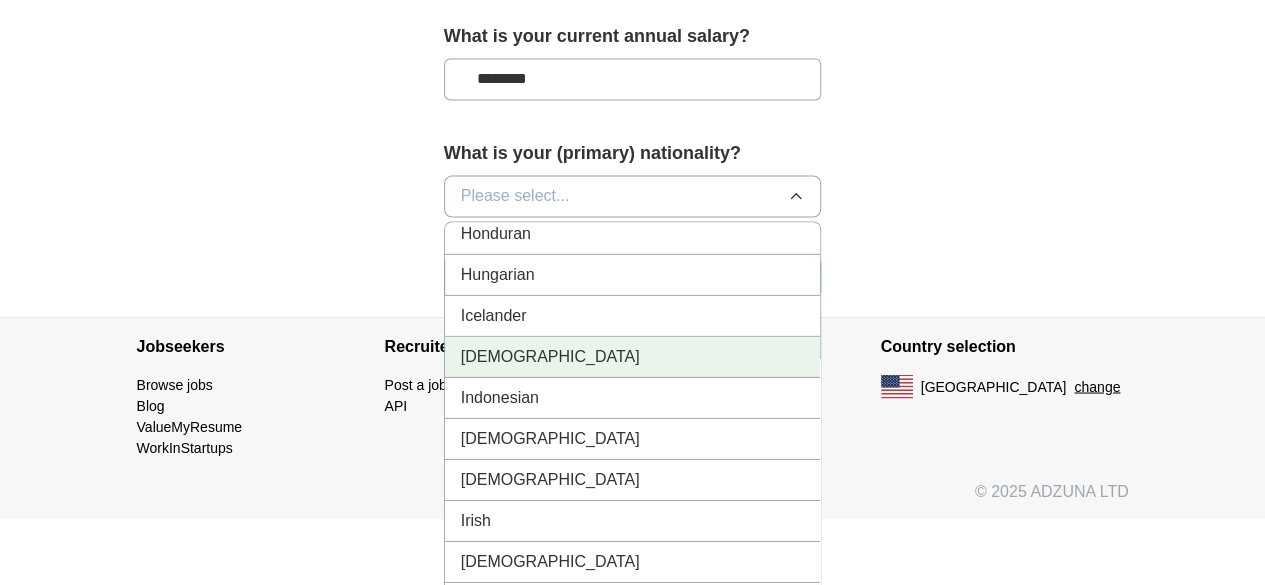 click on "[DEMOGRAPHIC_DATA]" at bounding box center [633, 356] 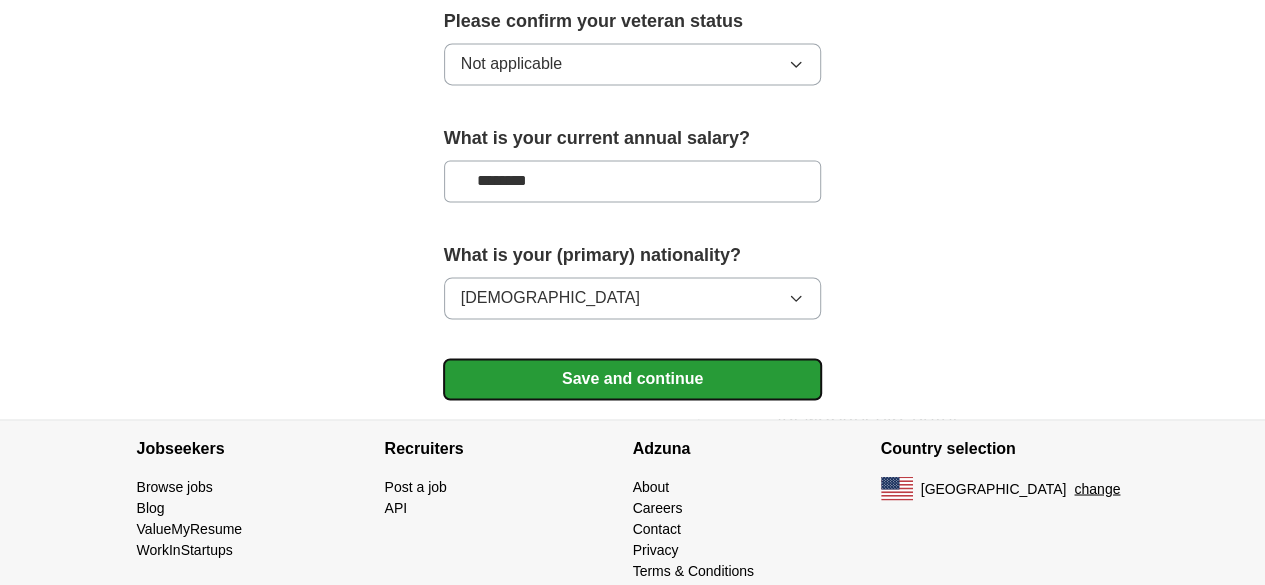 click on "Save and continue" at bounding box center [633, 379] 